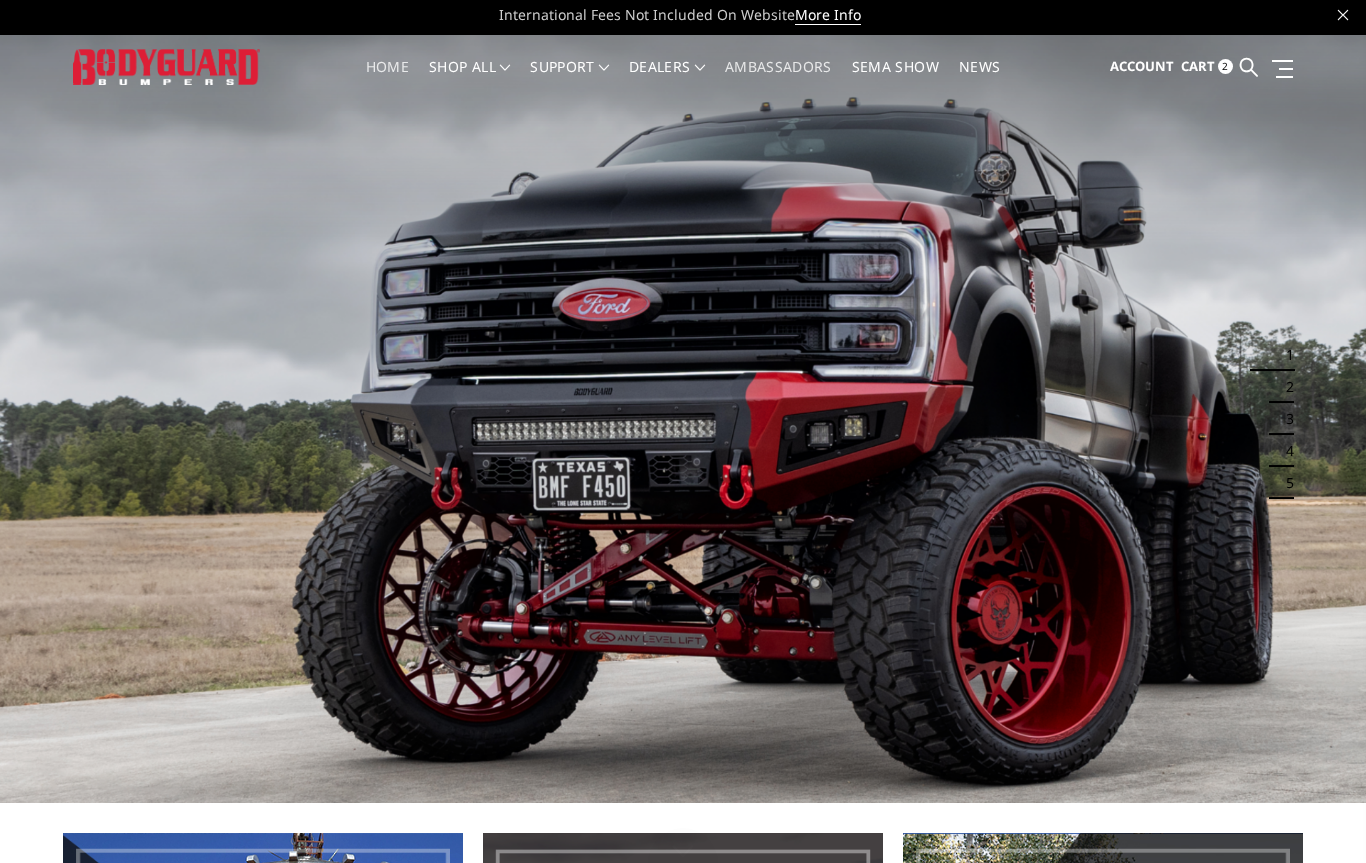 scroll, scrollTop: 8, scrollLeft: 0, axis: vertical 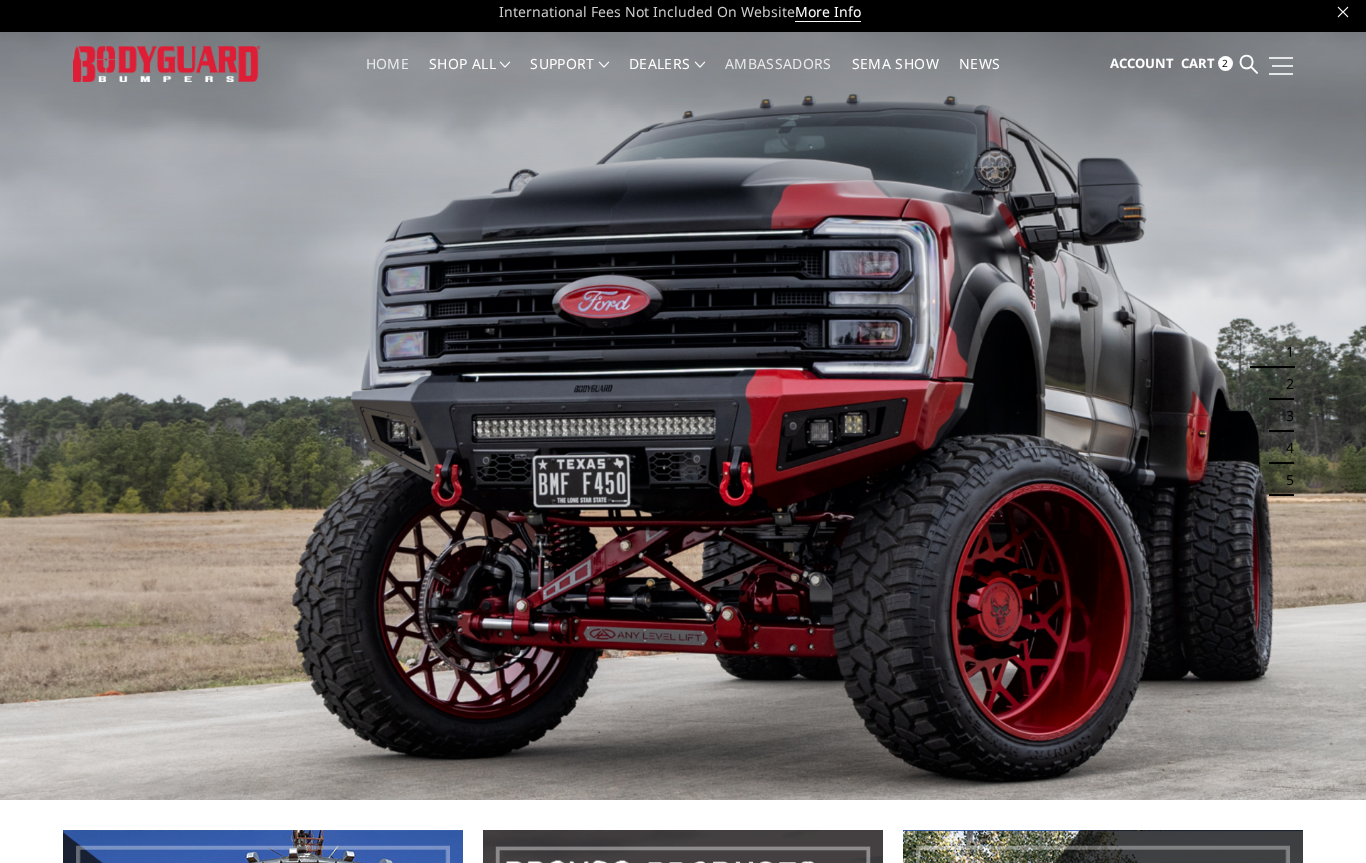 click at bounding box center (1279, 65) 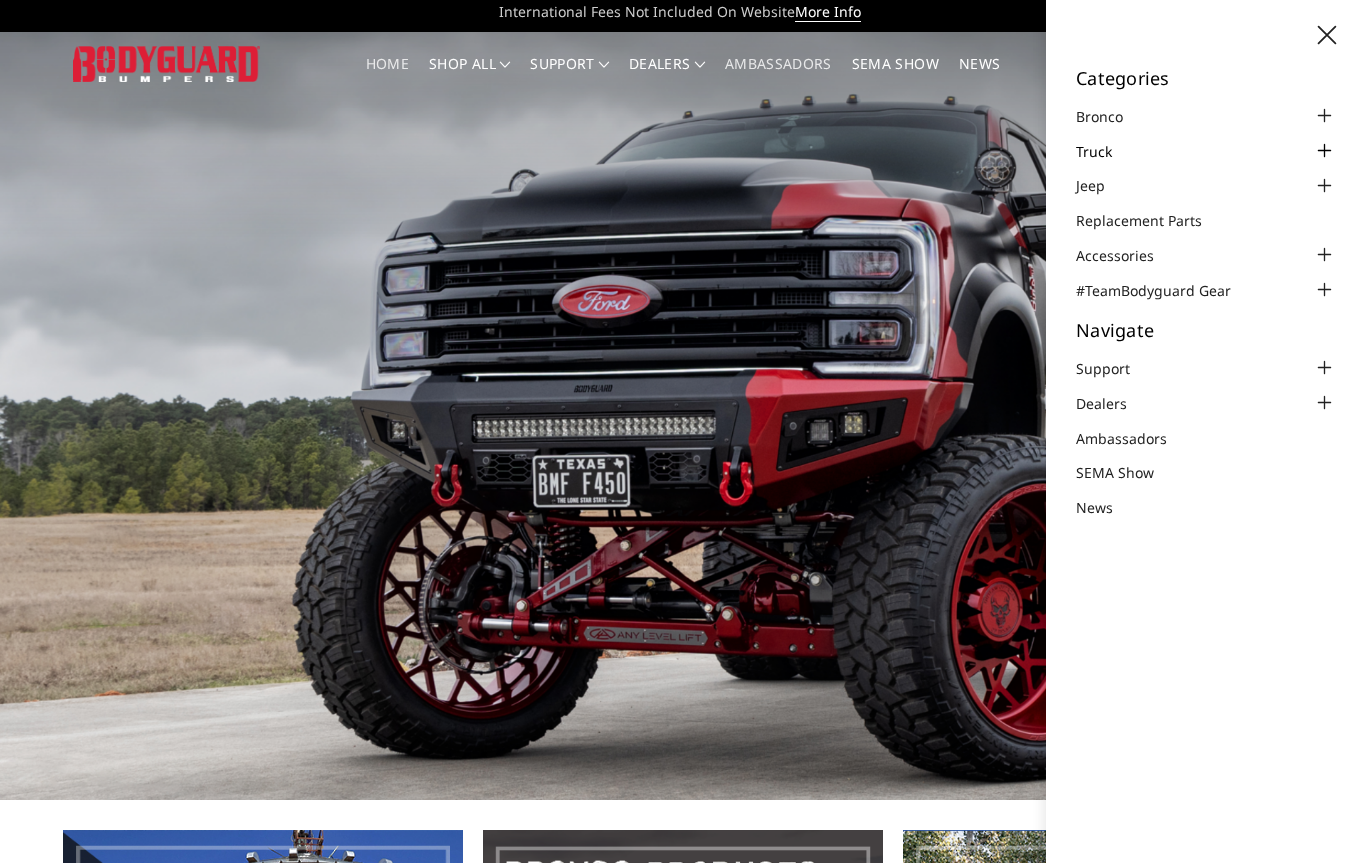click on "Truck" at bounding box center (1106, 151) 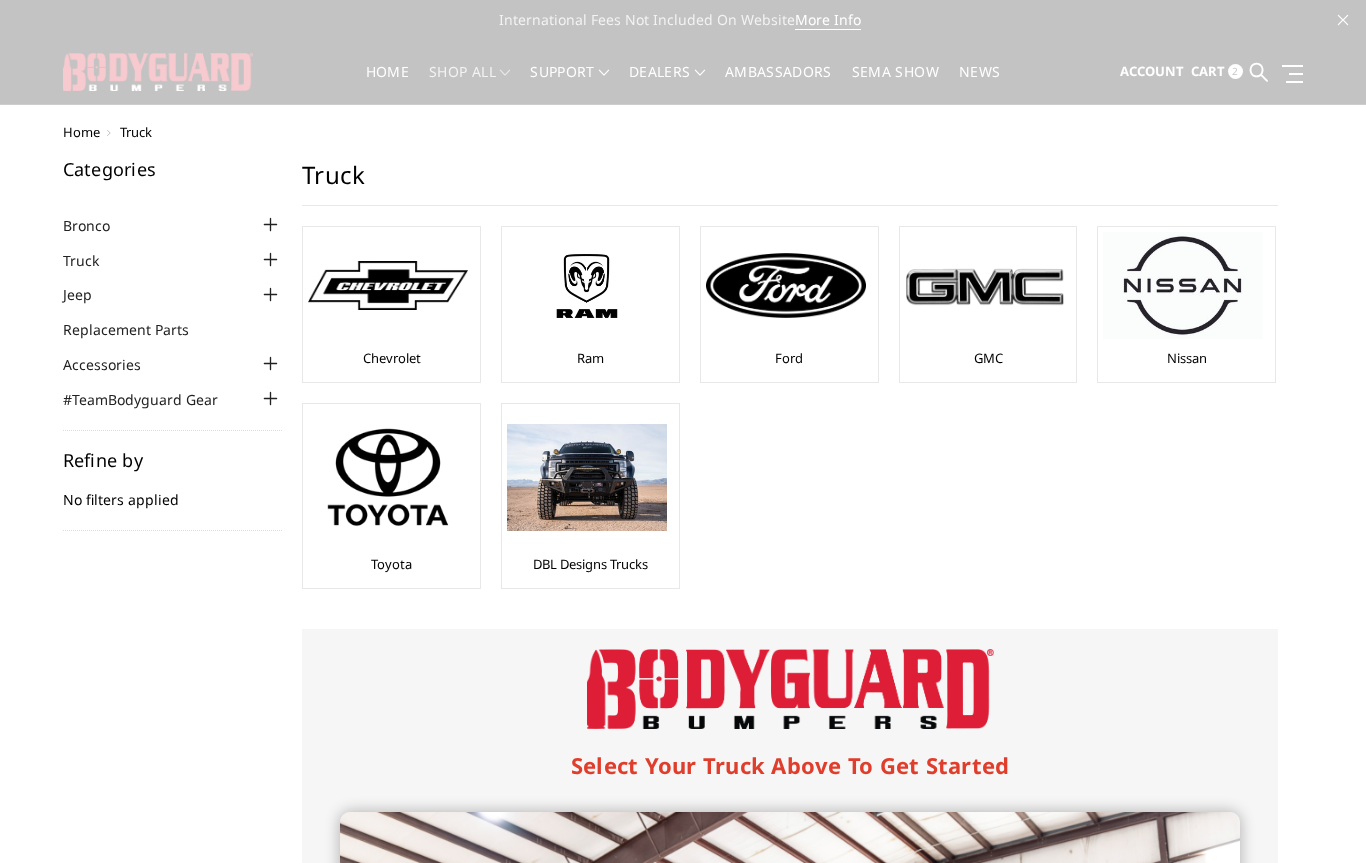 scroll, scrollTop: 0, scrollLeft: 0, axis: both 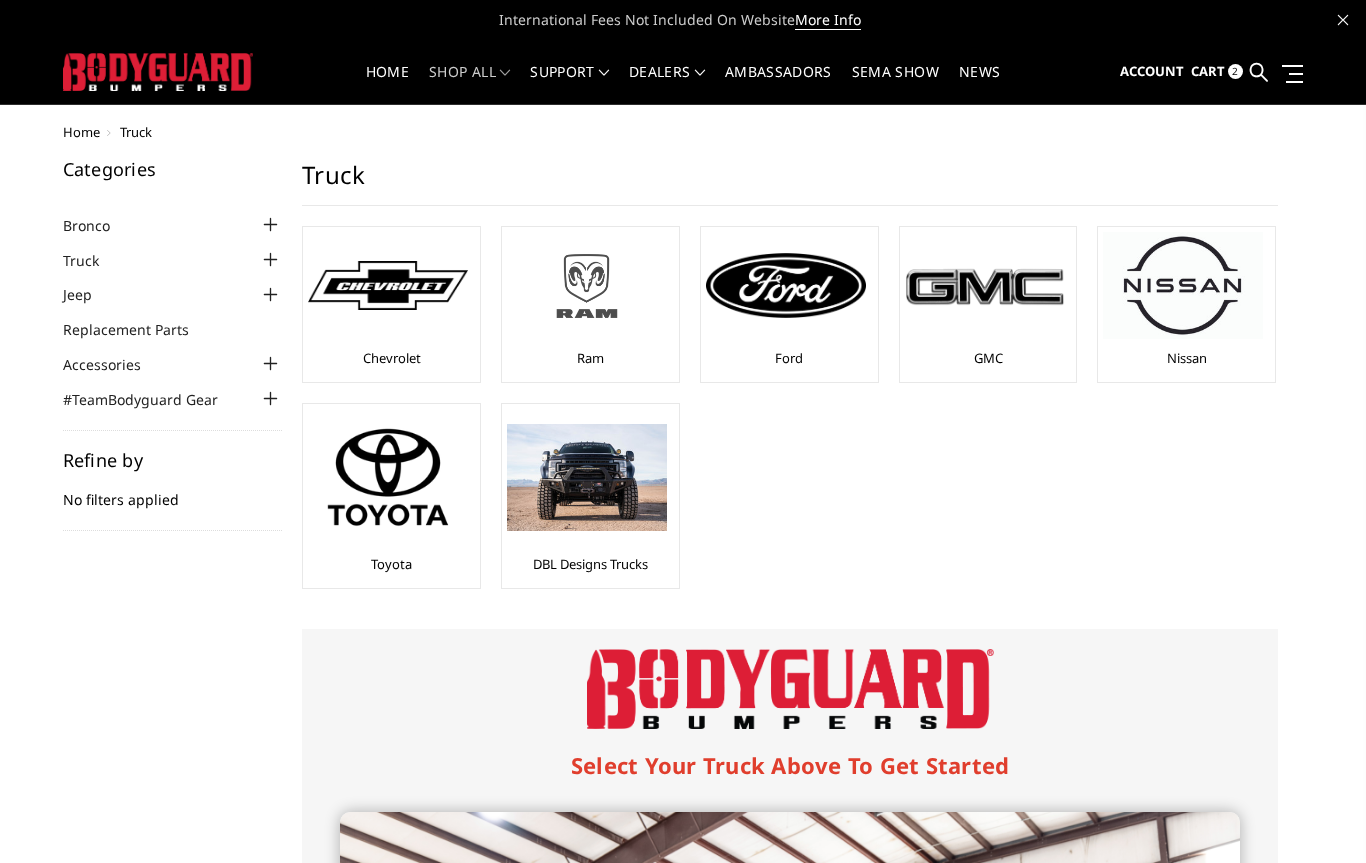 click at bounding box center (587, 286) 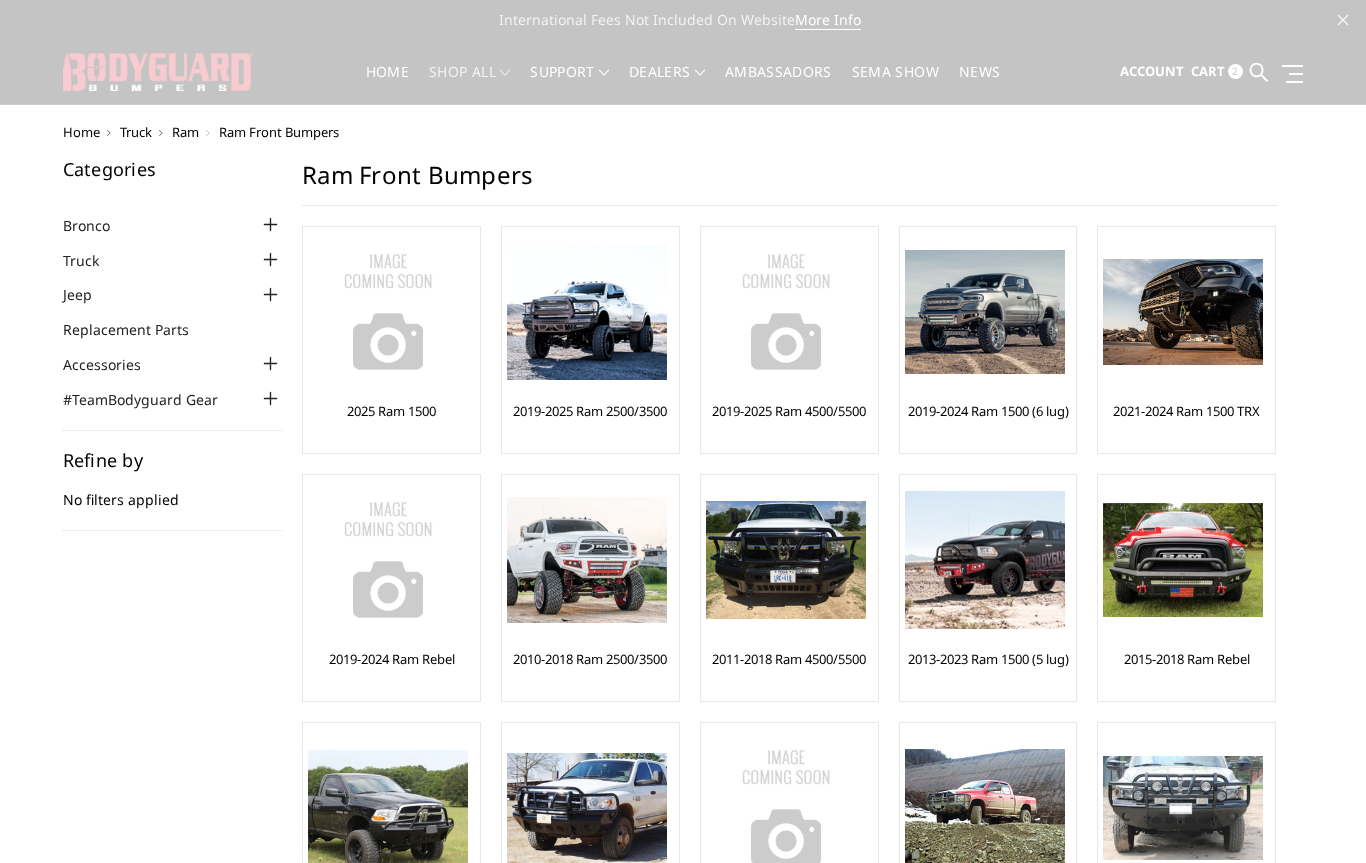 scroll, scrollTop: 0, scrollLeft: 0, axis: both 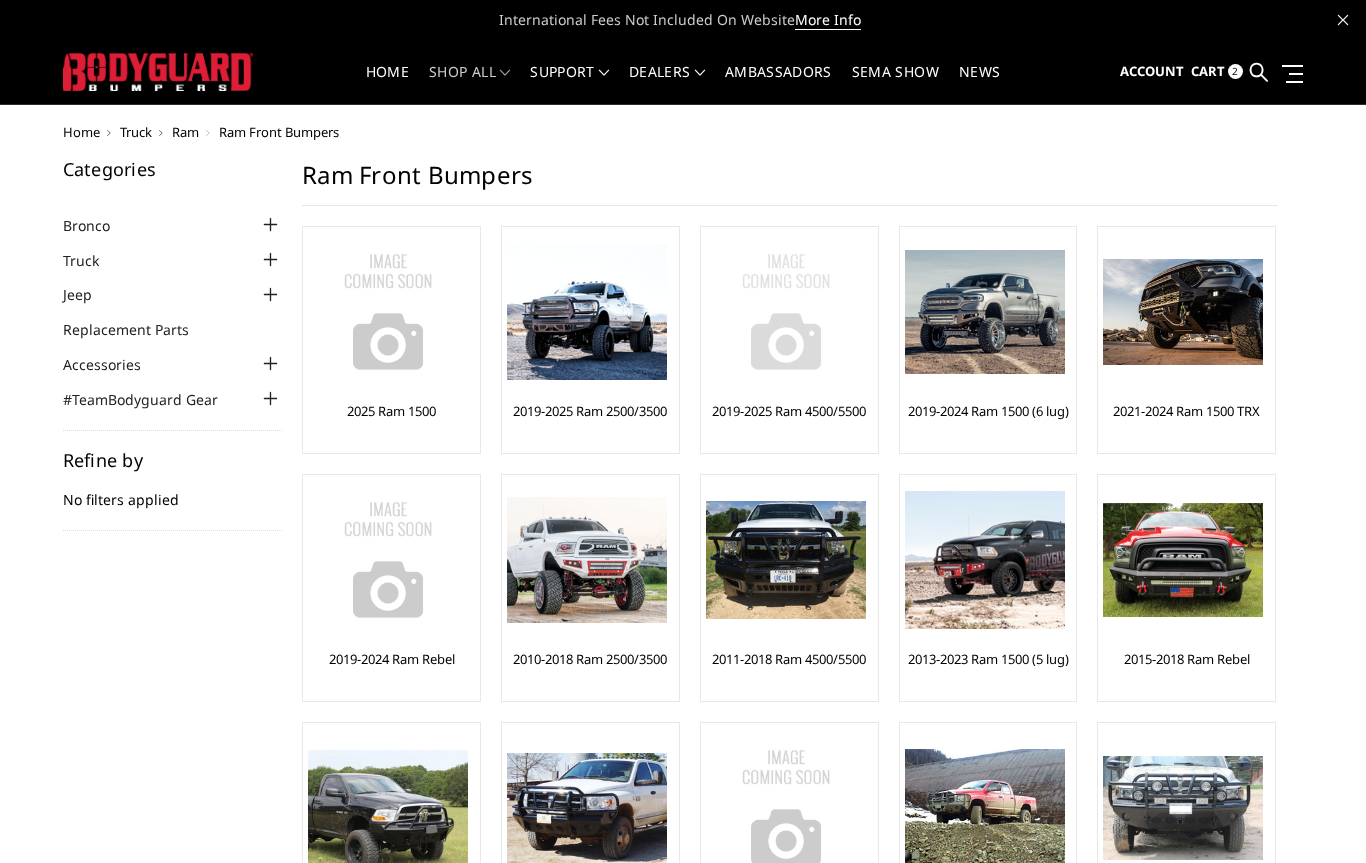click at bounding box center (786, 312) 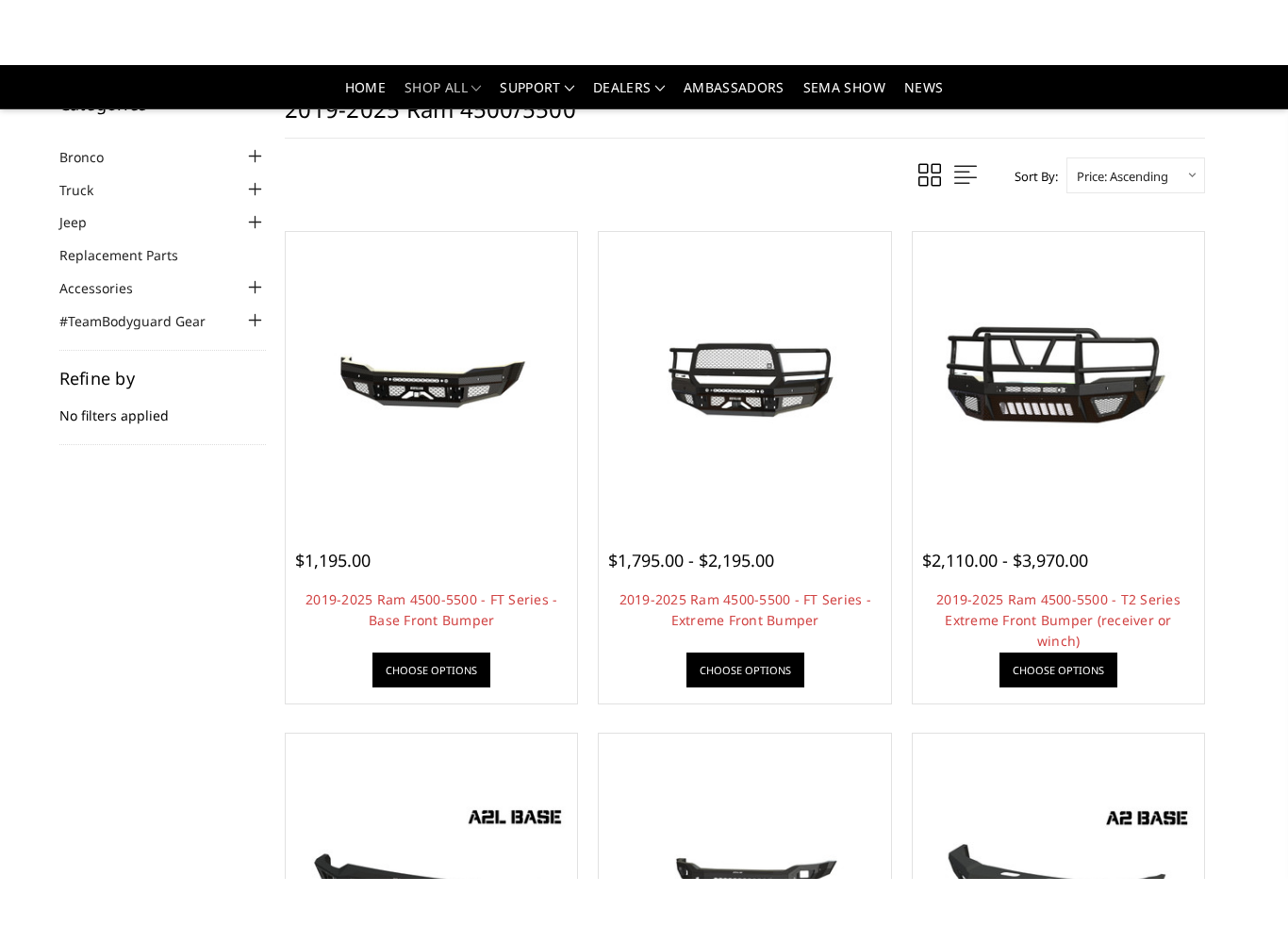 scroll, scrollTop: 117, scrollLeft: 0, axis: vertical 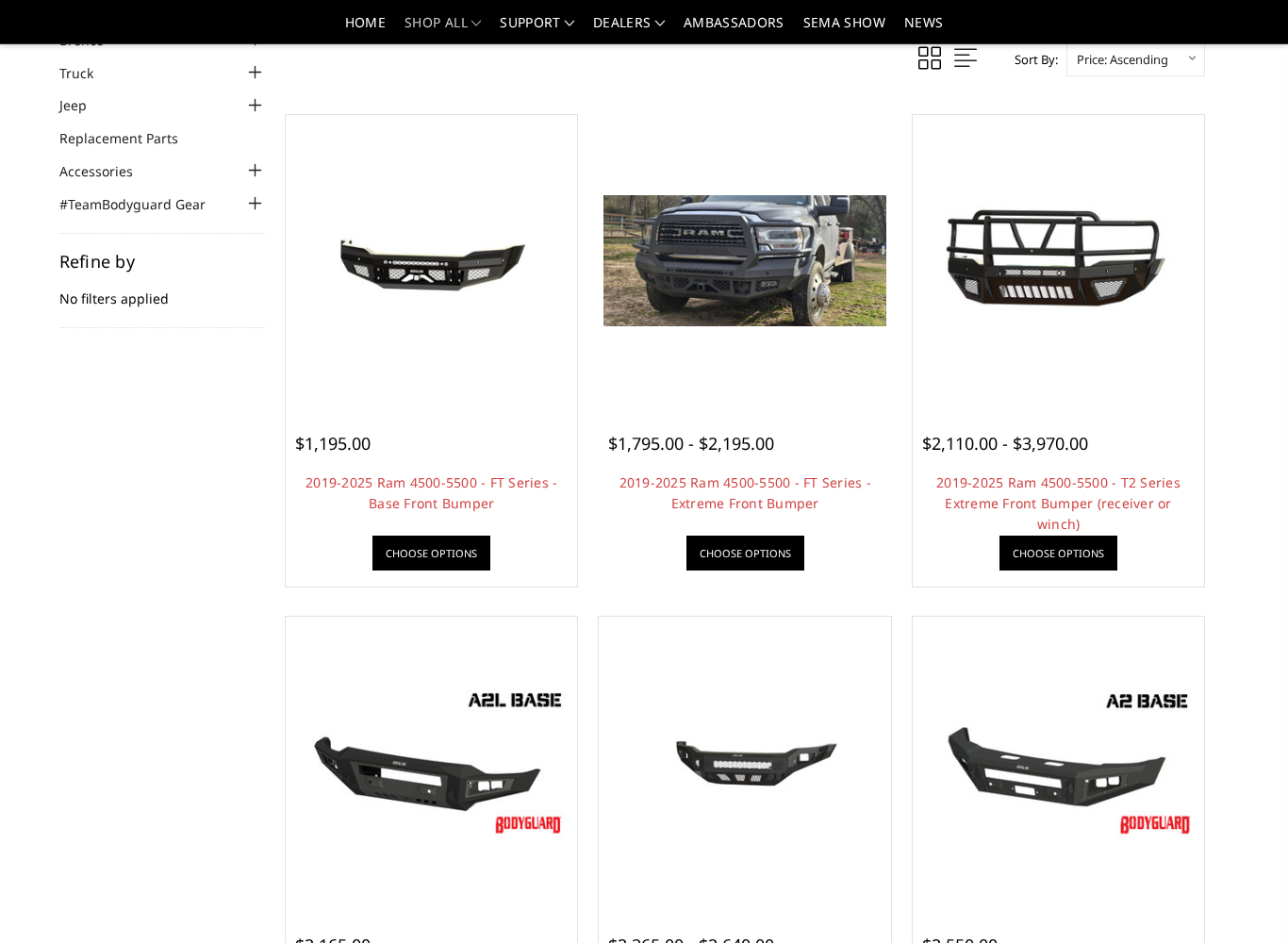click at bounding box center (744, 260) 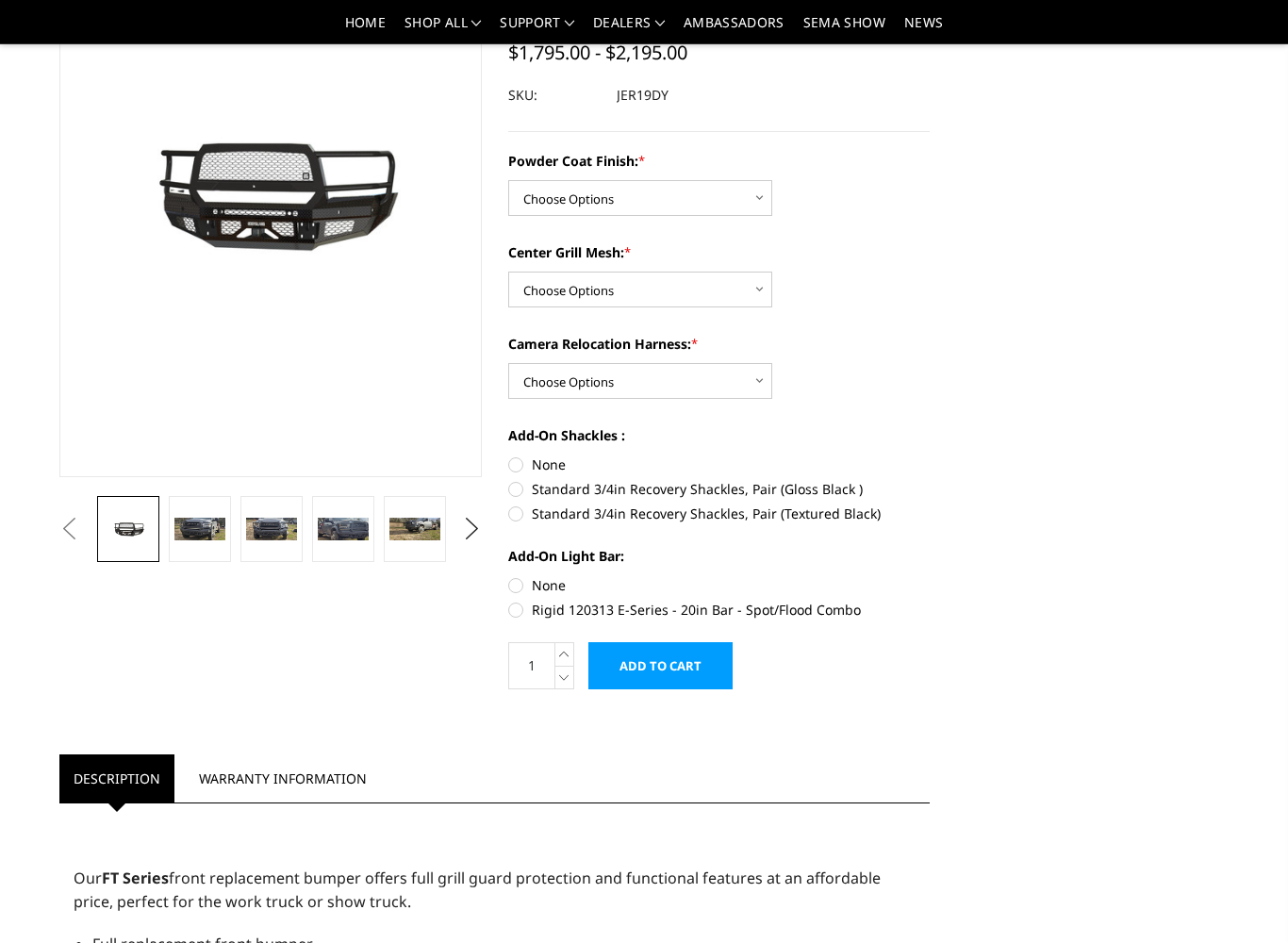 scroll, scrollTop: 207, scrollLeft: 0, axis: vertical 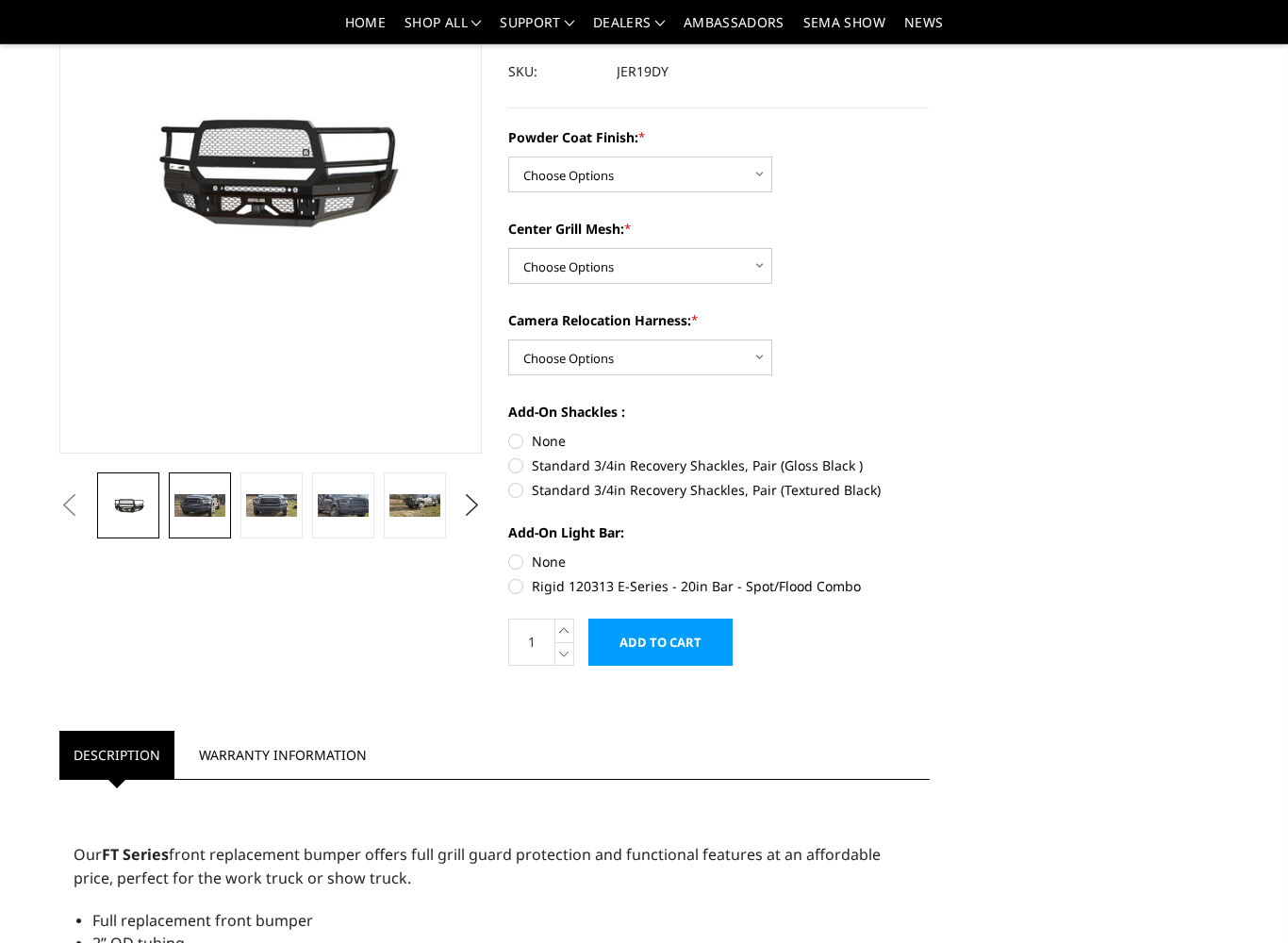 click at bounding box center (200, 505) 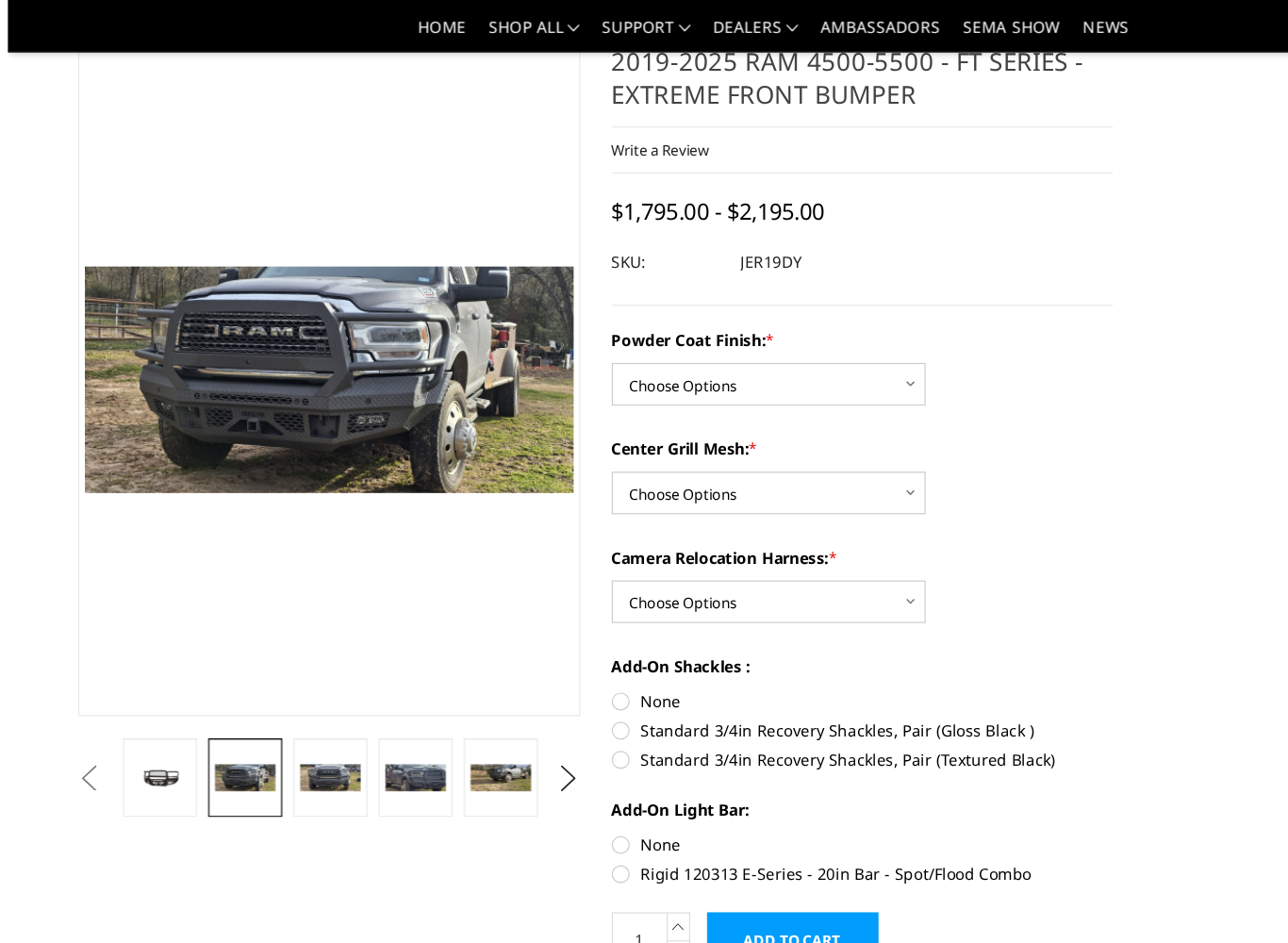 scroll, scrollTop: 58, scrollLeft: 0, axis: vertical 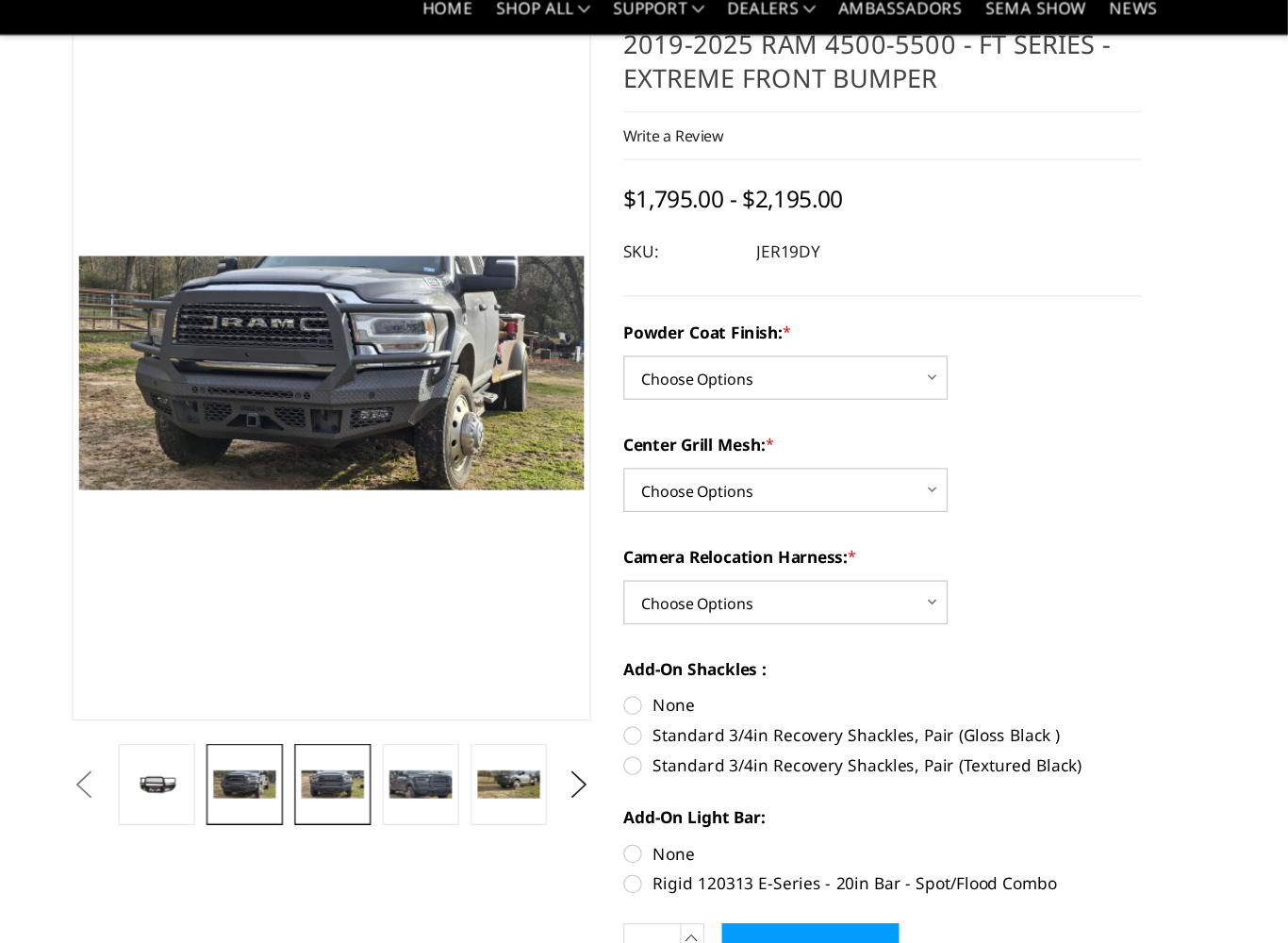 click at bounding box center (272, 654) 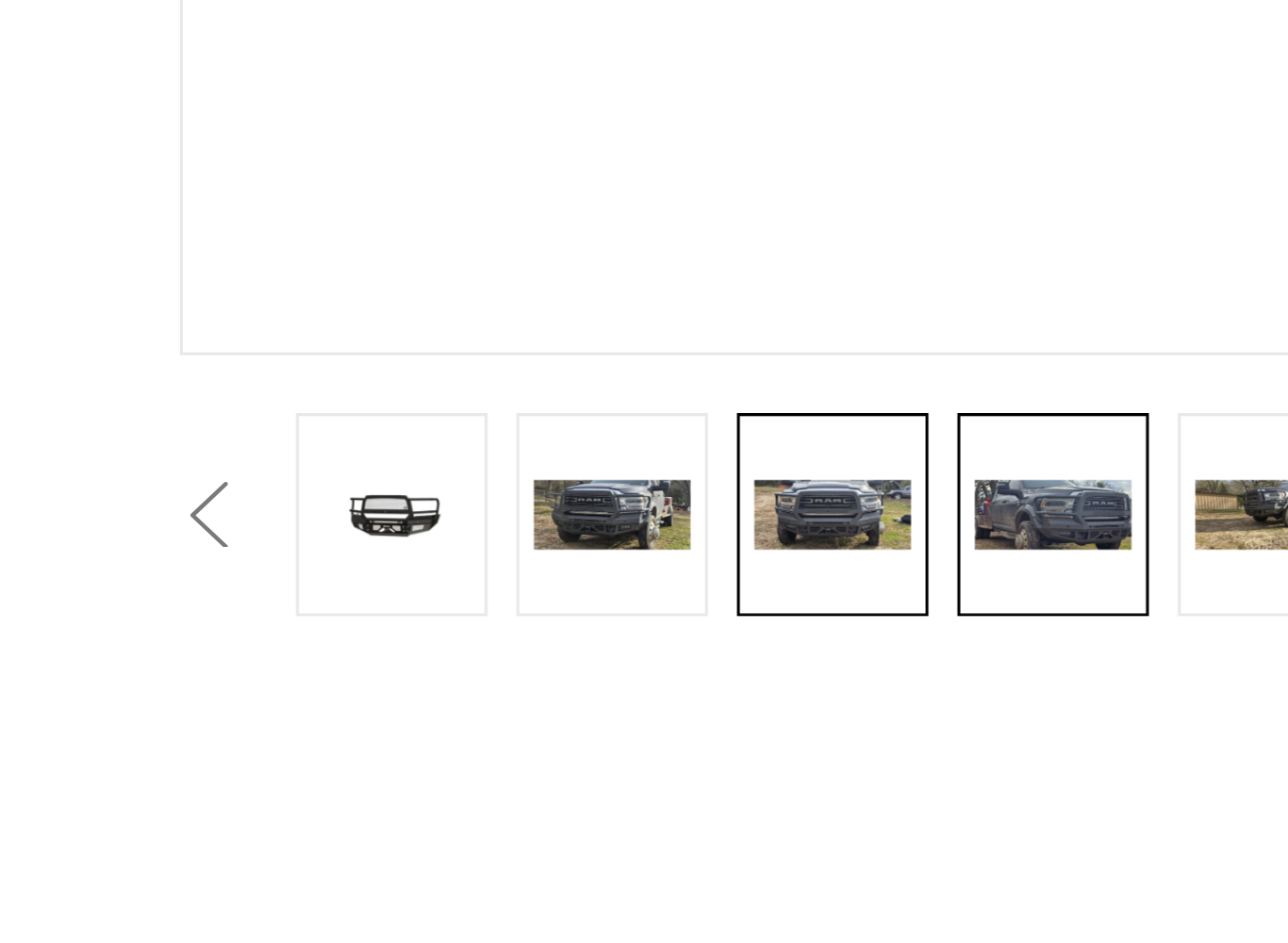 click at bounding box center [343, 654] 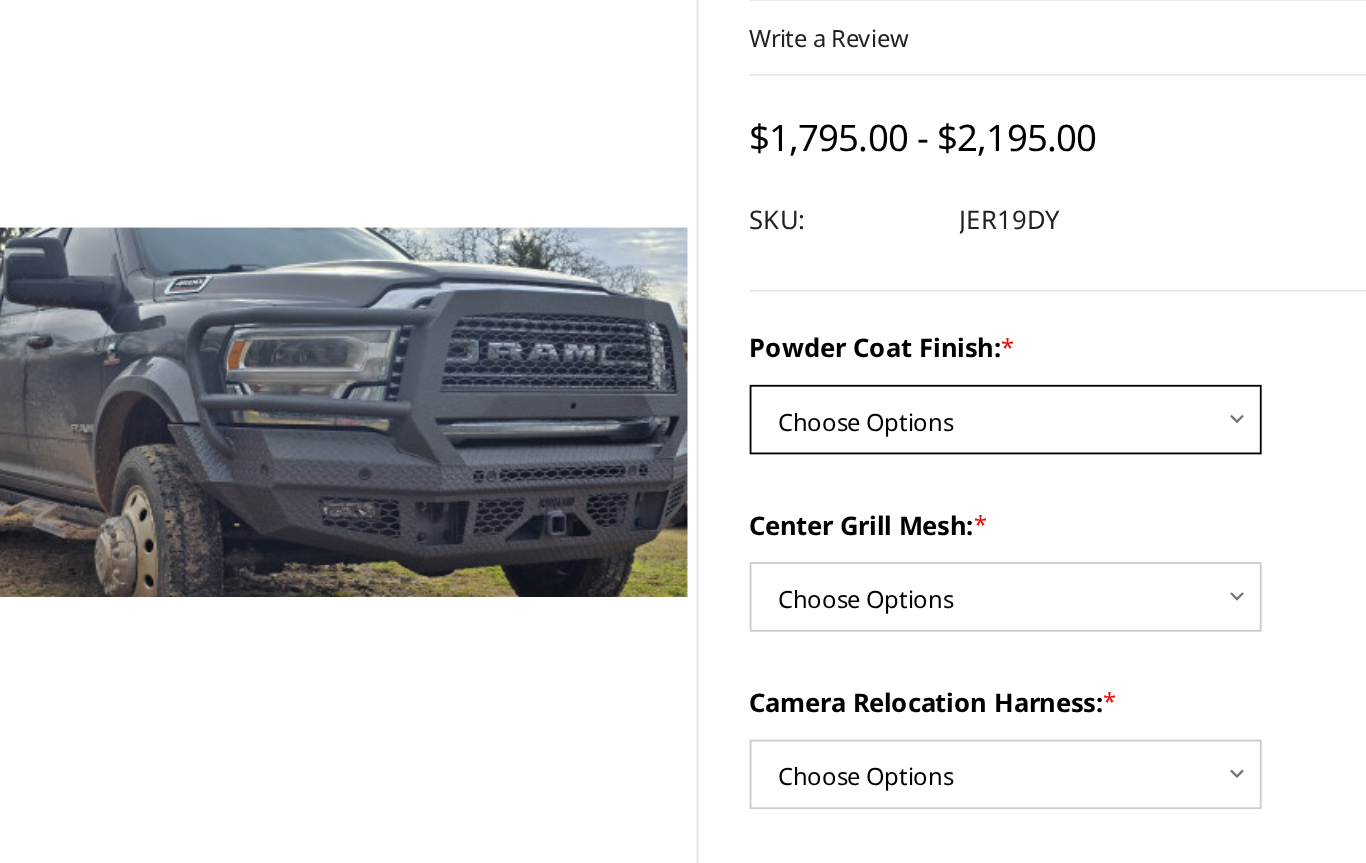 click on "Choose Options
Bare Metal
Gloss Black Powder Coat
Textured Black Powder Coat" at bounding box center [679, 343] 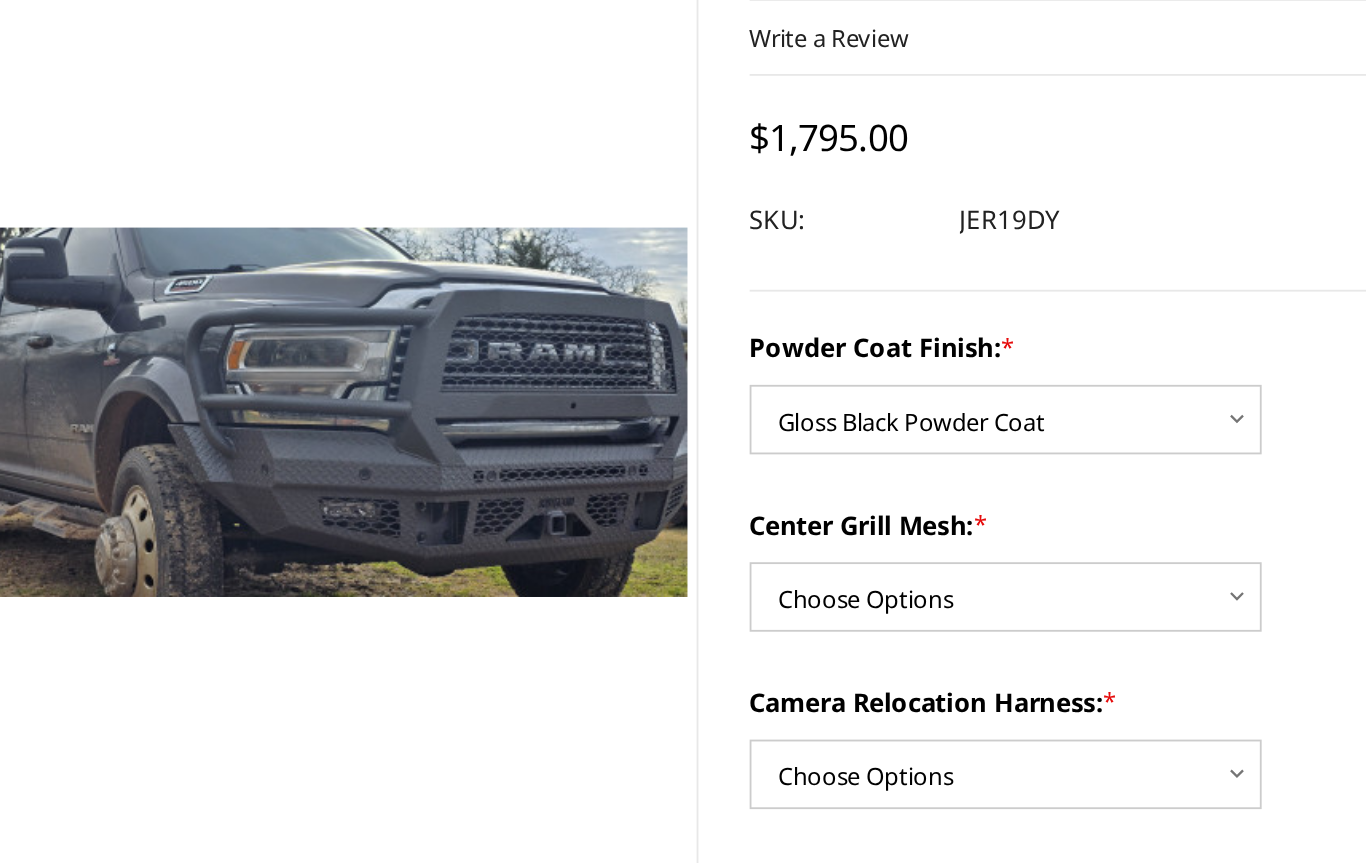 click on "Choose Options
WITH Expanded Metal in Center Grill
WITHOUT Expanded Metal in Center Grill" at bounding box center [679, 440] 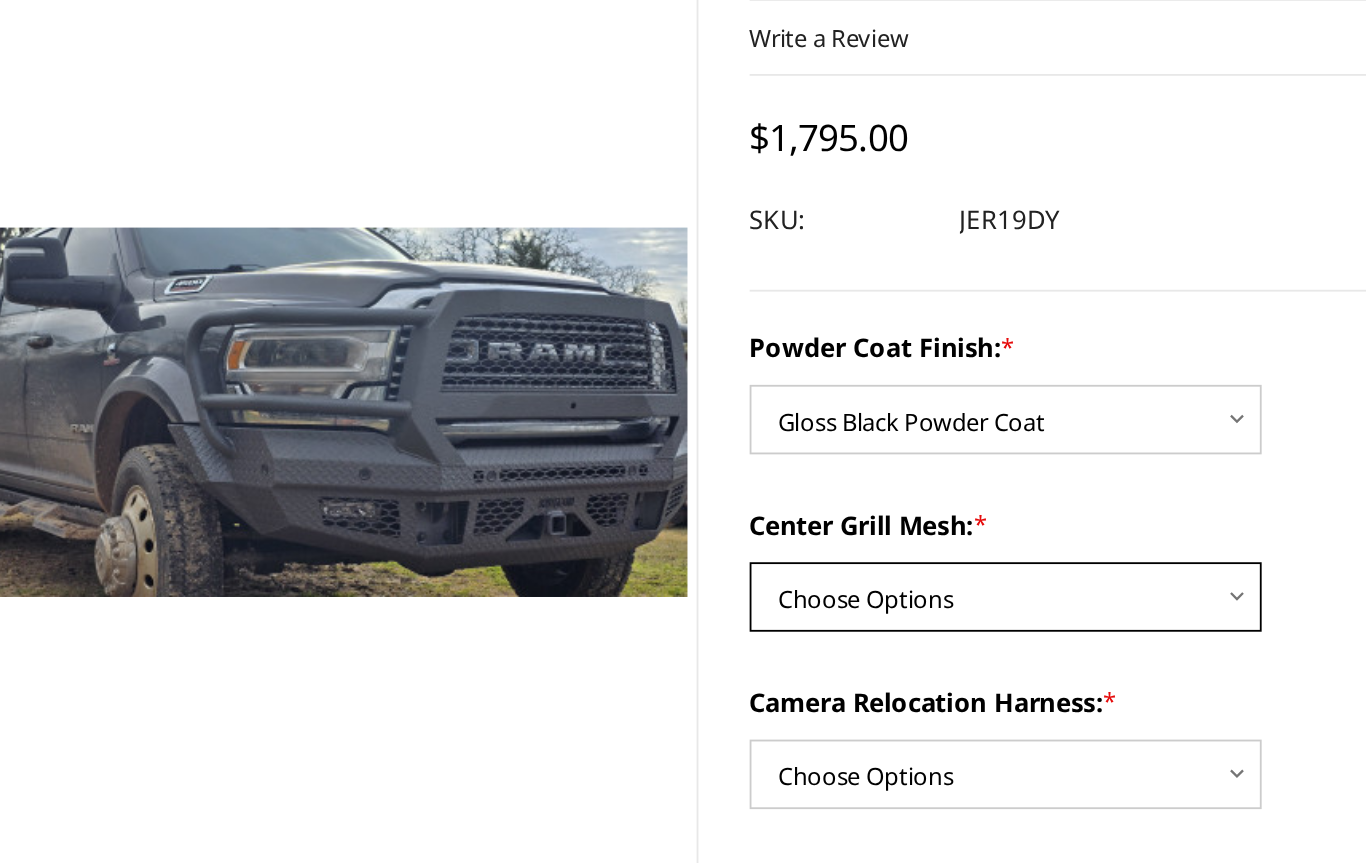 click on "Choose Options
WITH Expanded Metal in Center Grill
WITHOUT Expanded Metal in Center Grill" at bounding box center (679, 440) 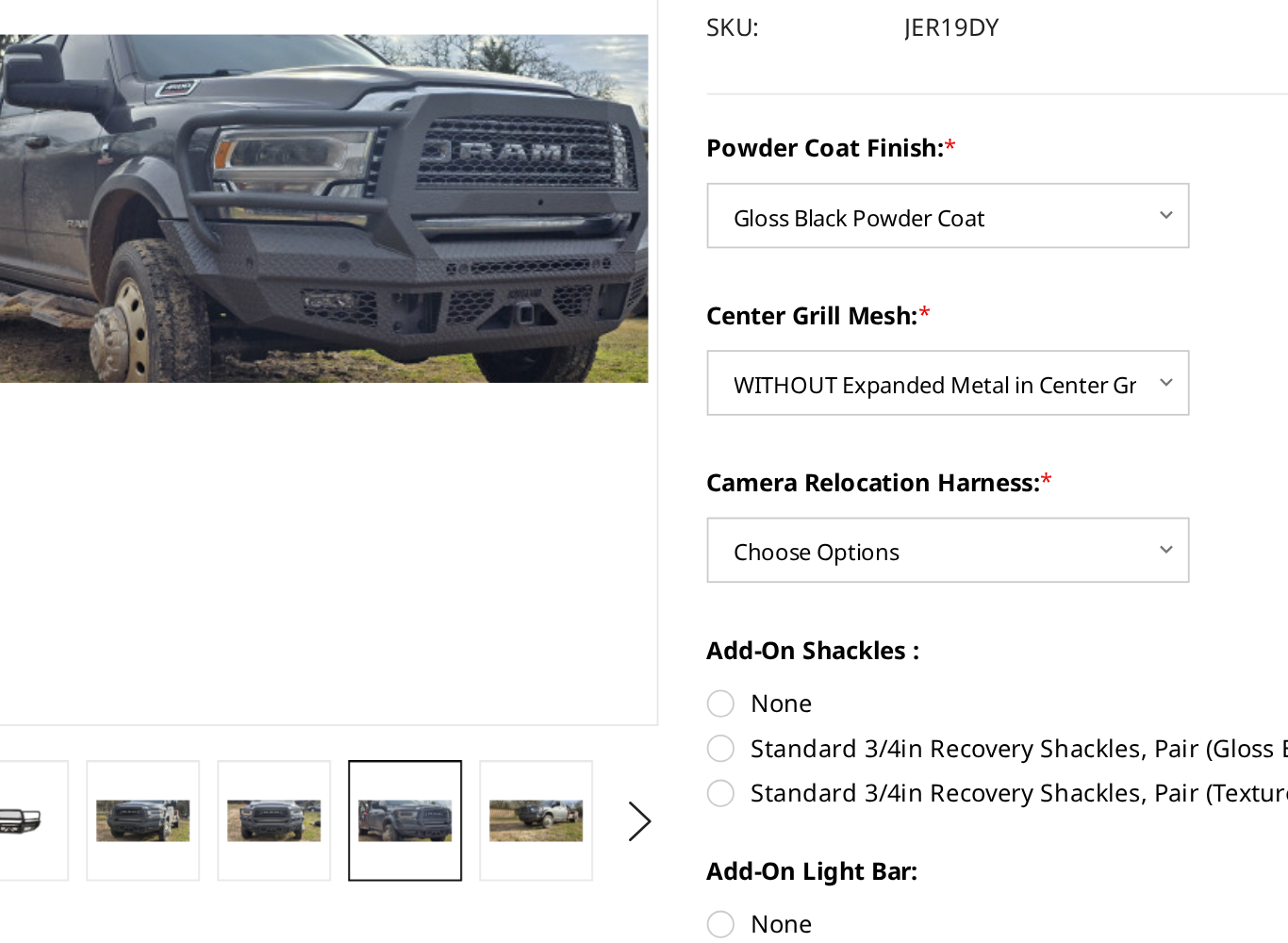 click on "Choose Options
WITH Camera Relocation Harness
WITHOUT Camera Relocation Harness" at bounding box center [640, 506] 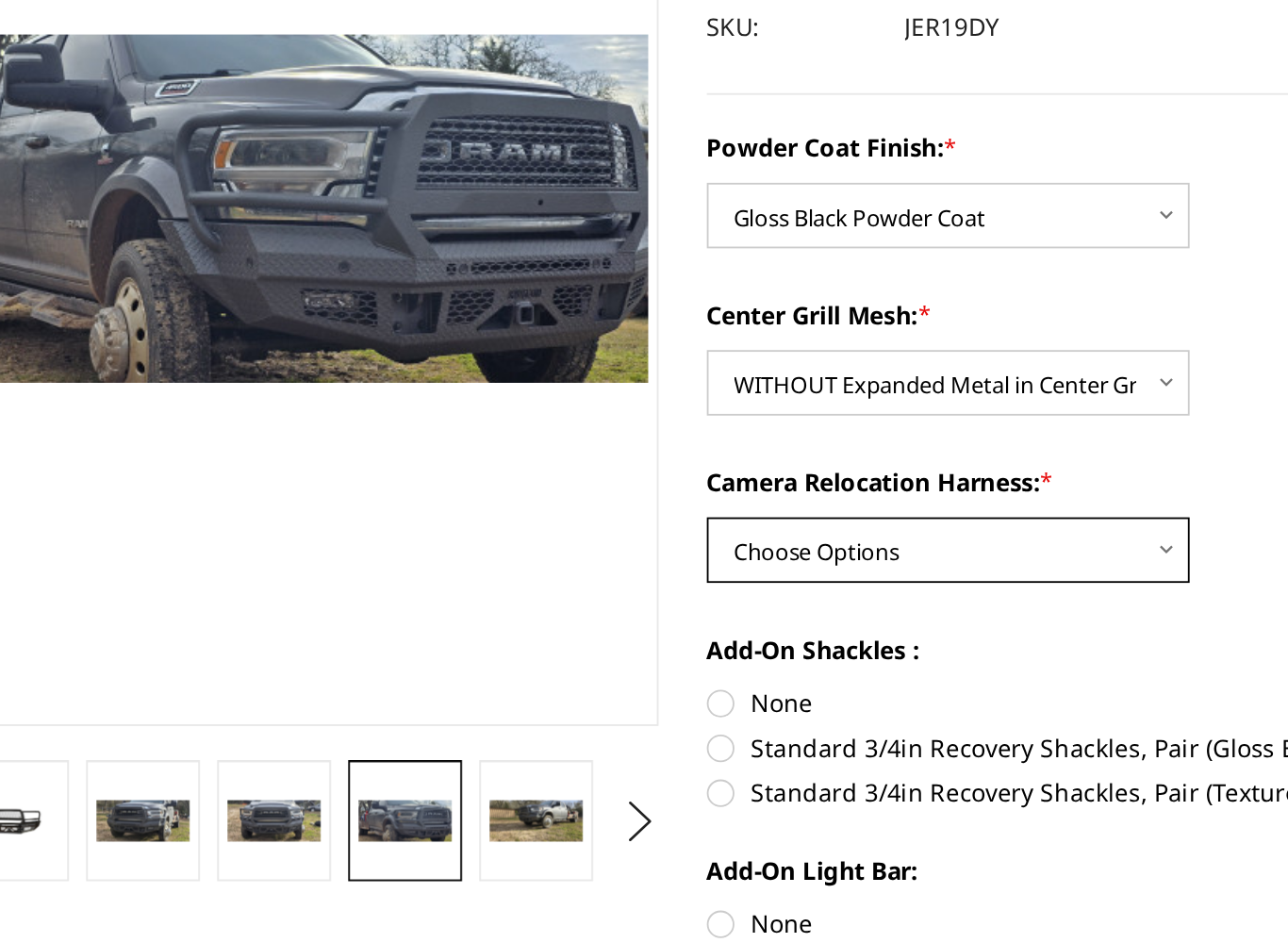 select on "3241" 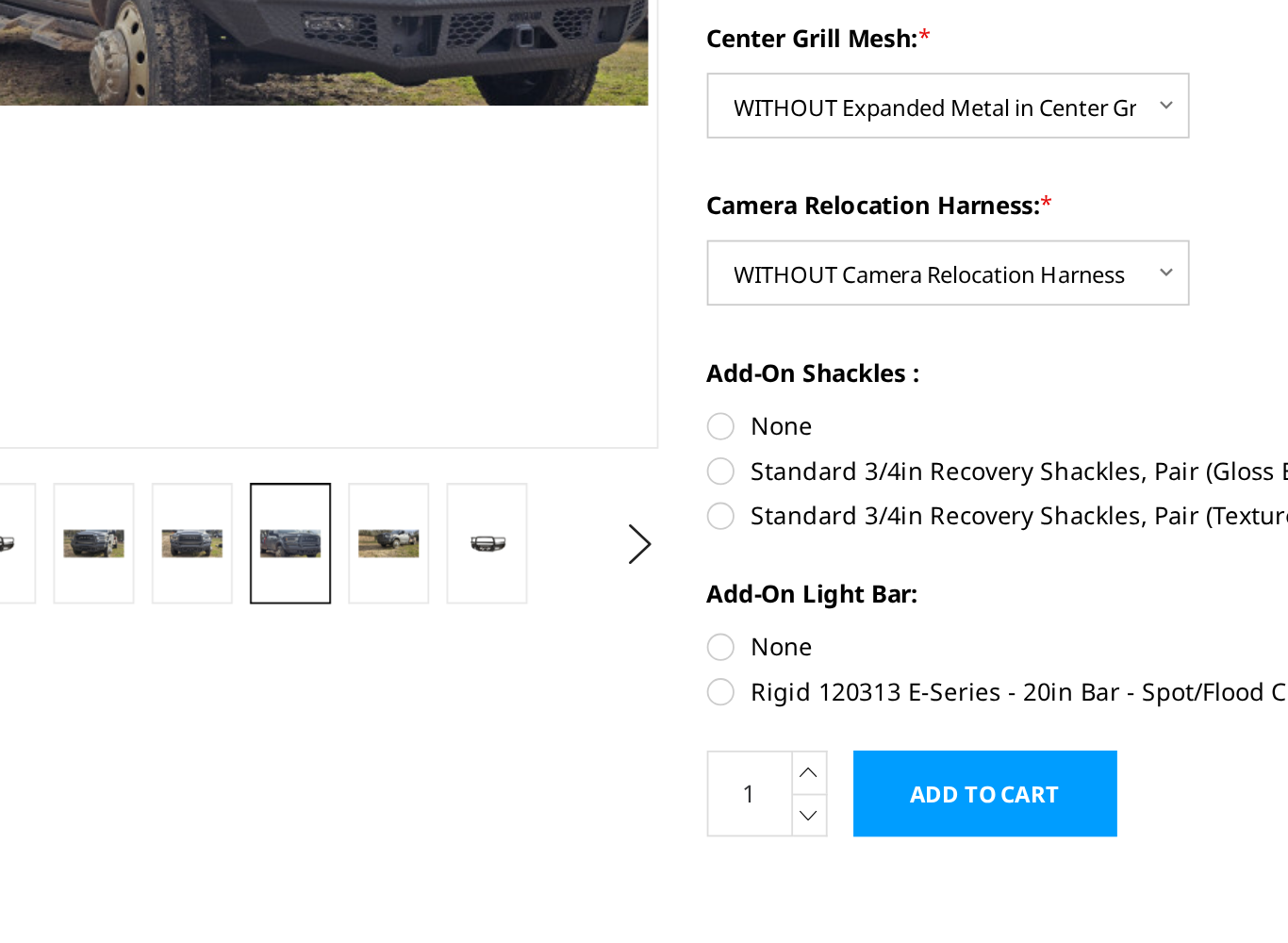 click on "None" at bounding box center [719, 589] 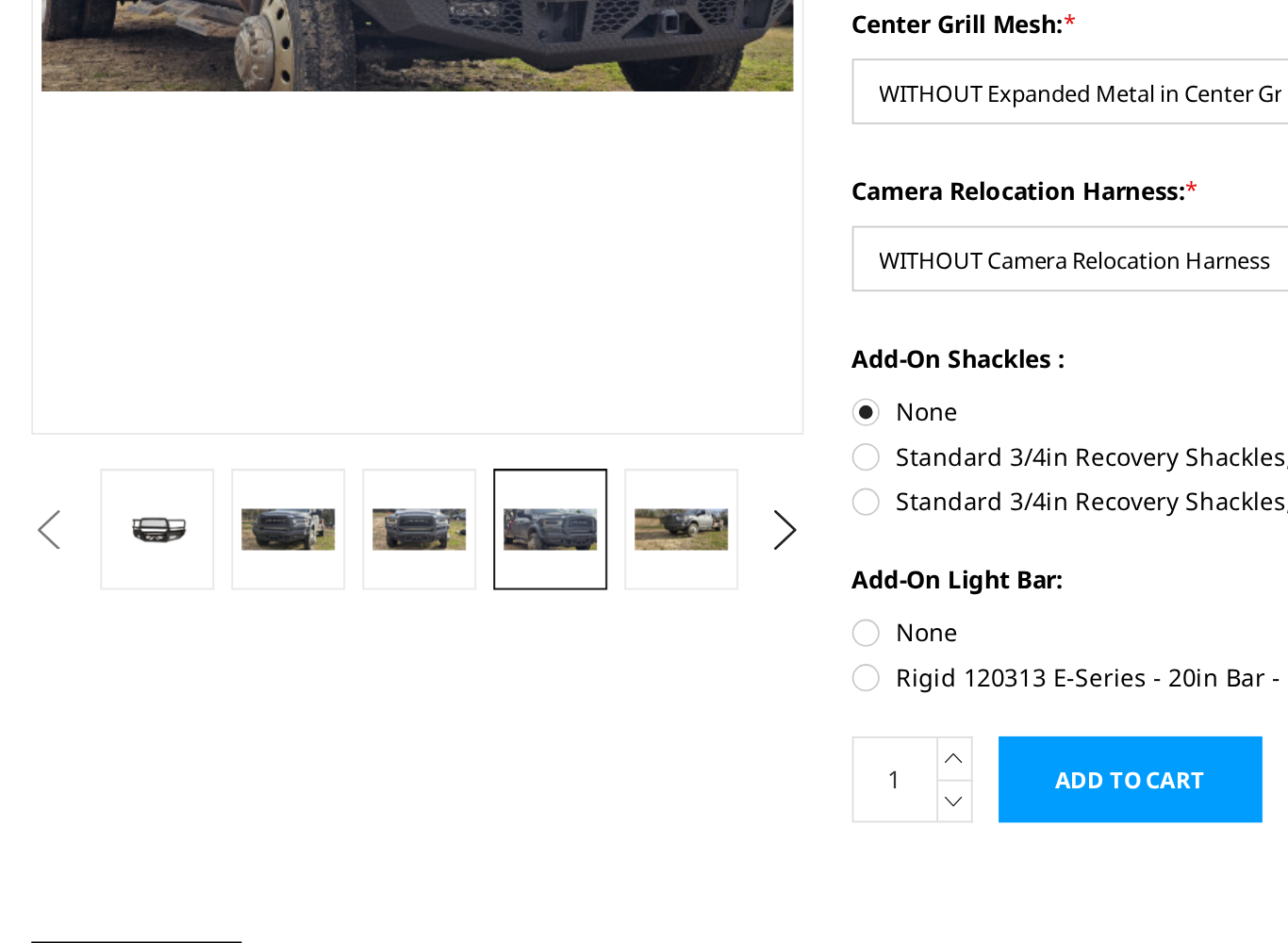 click on "Rigid 120313 E-Series - 20in Bar - Spot/Flood Combo" at bounding box center [719, 735] 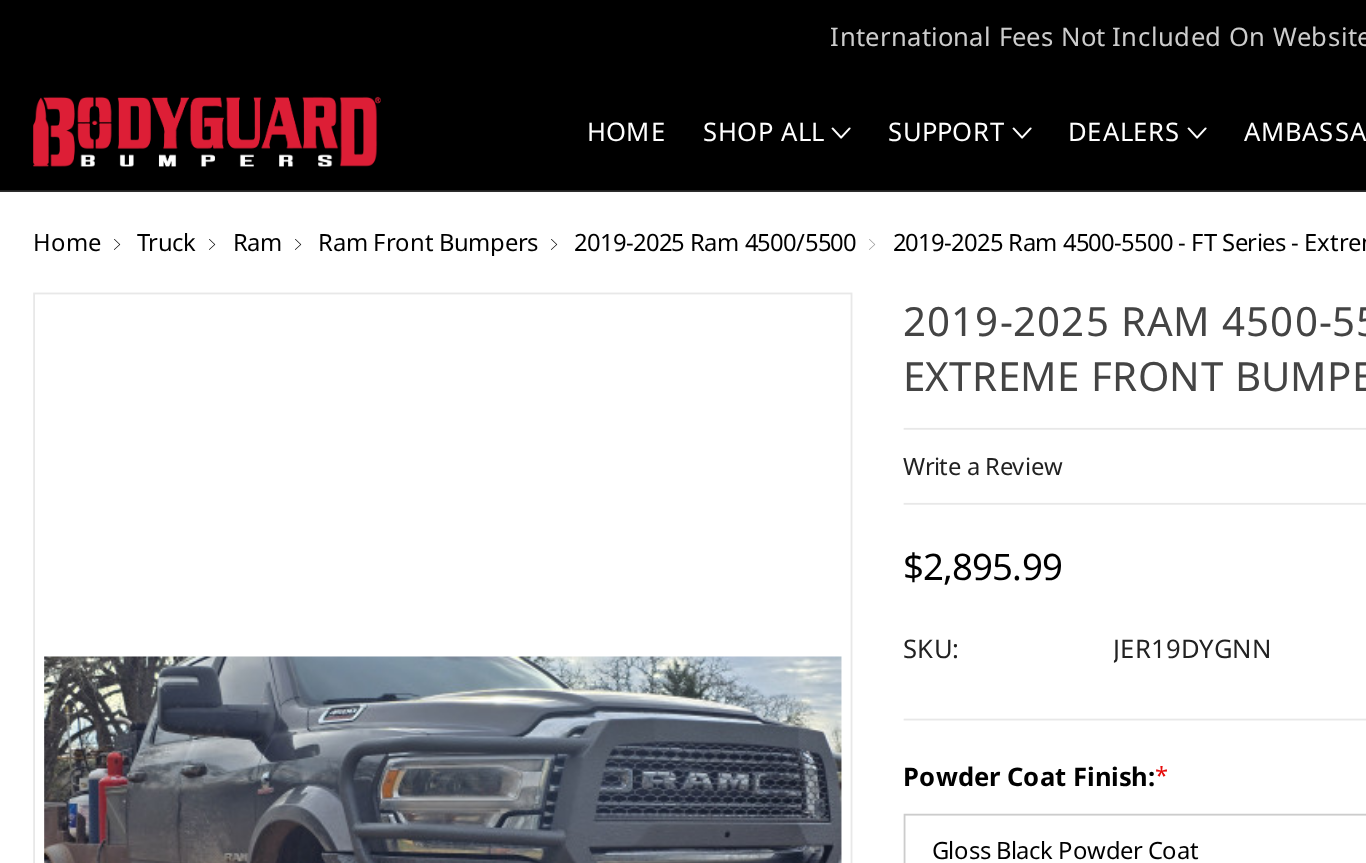 scroll, scrollTop: 0, scrollLeft: 0, axis: both 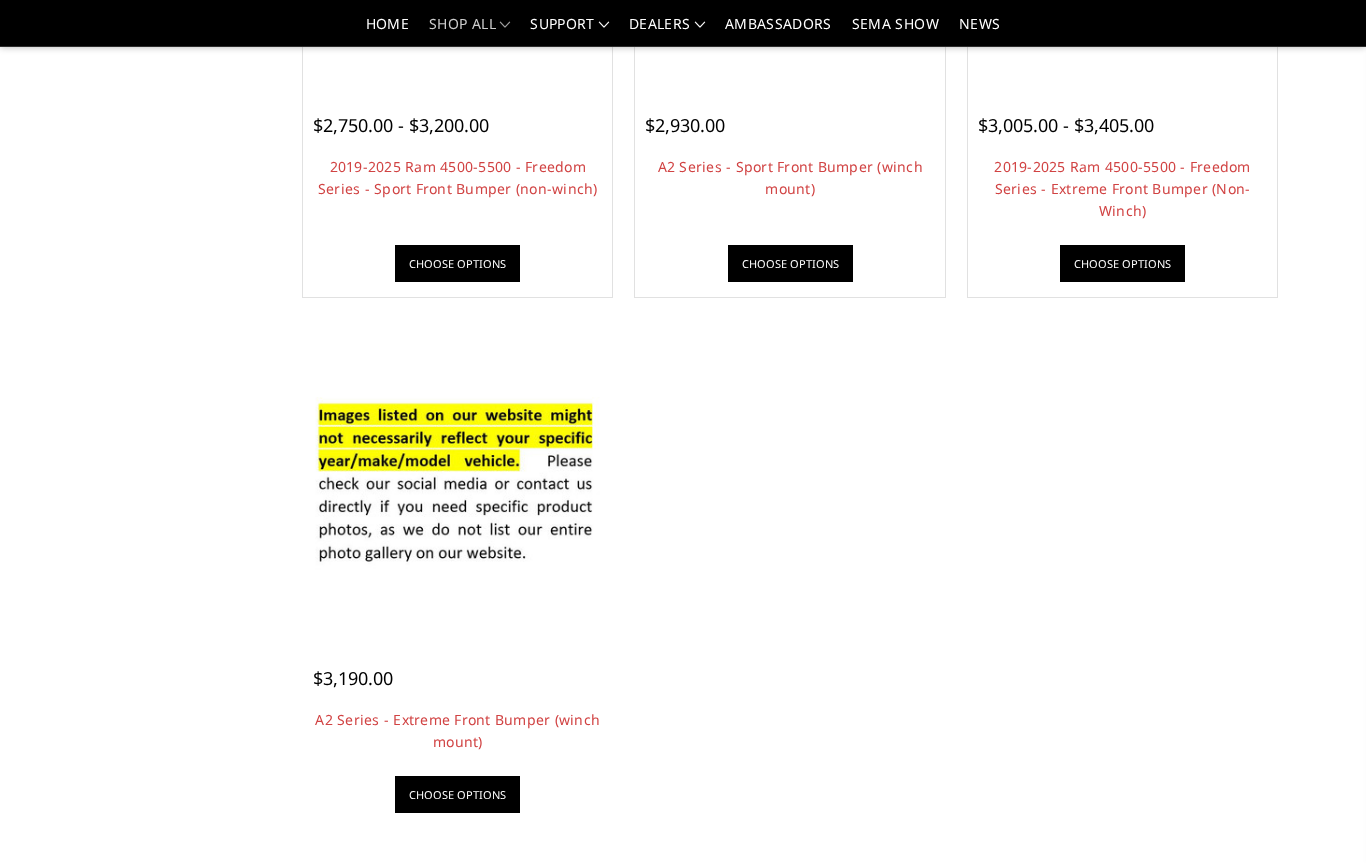 click on "Choose Options" at bounding box center [457, 794] 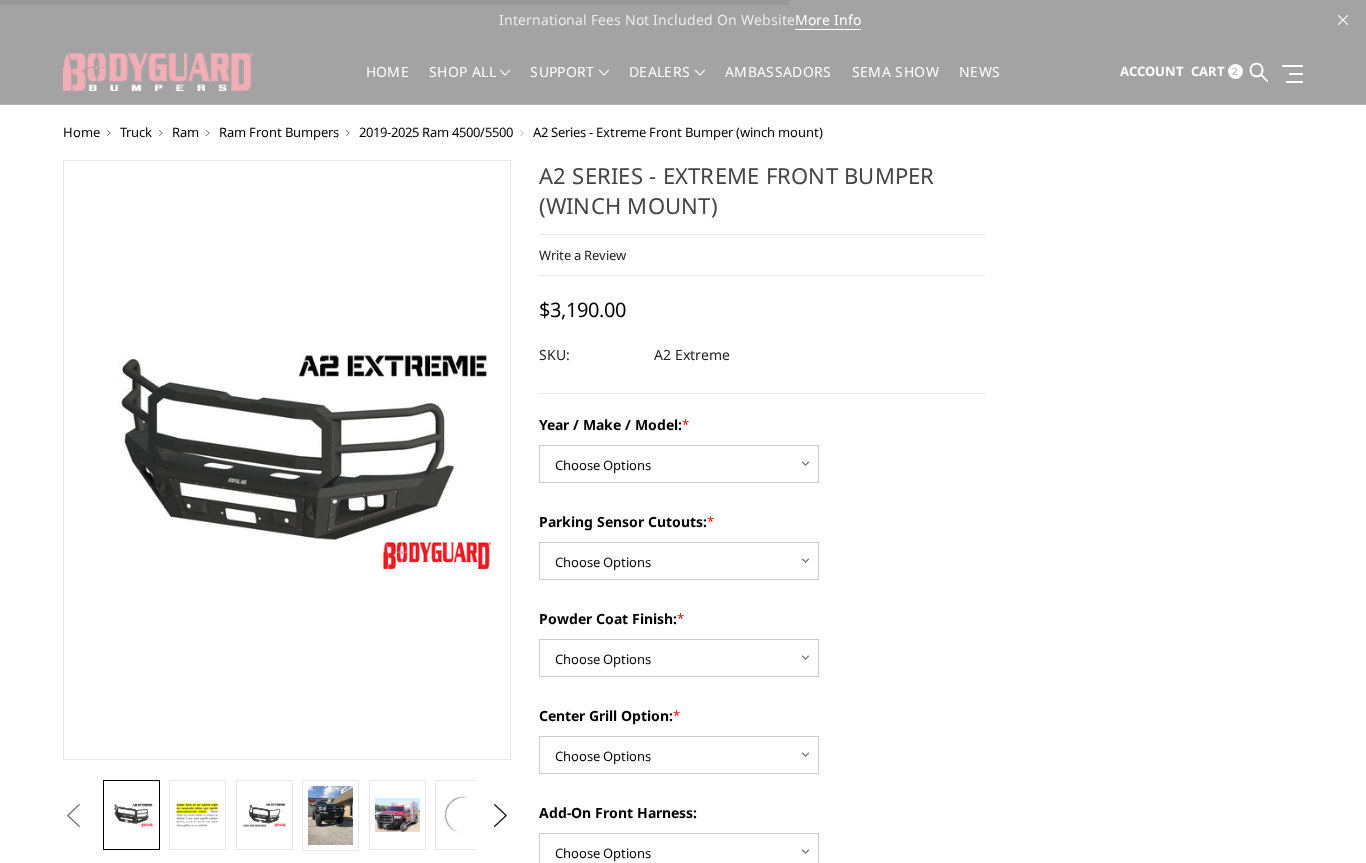 scroll, scrollTop: 0, scrollLeft: 0, axis: both 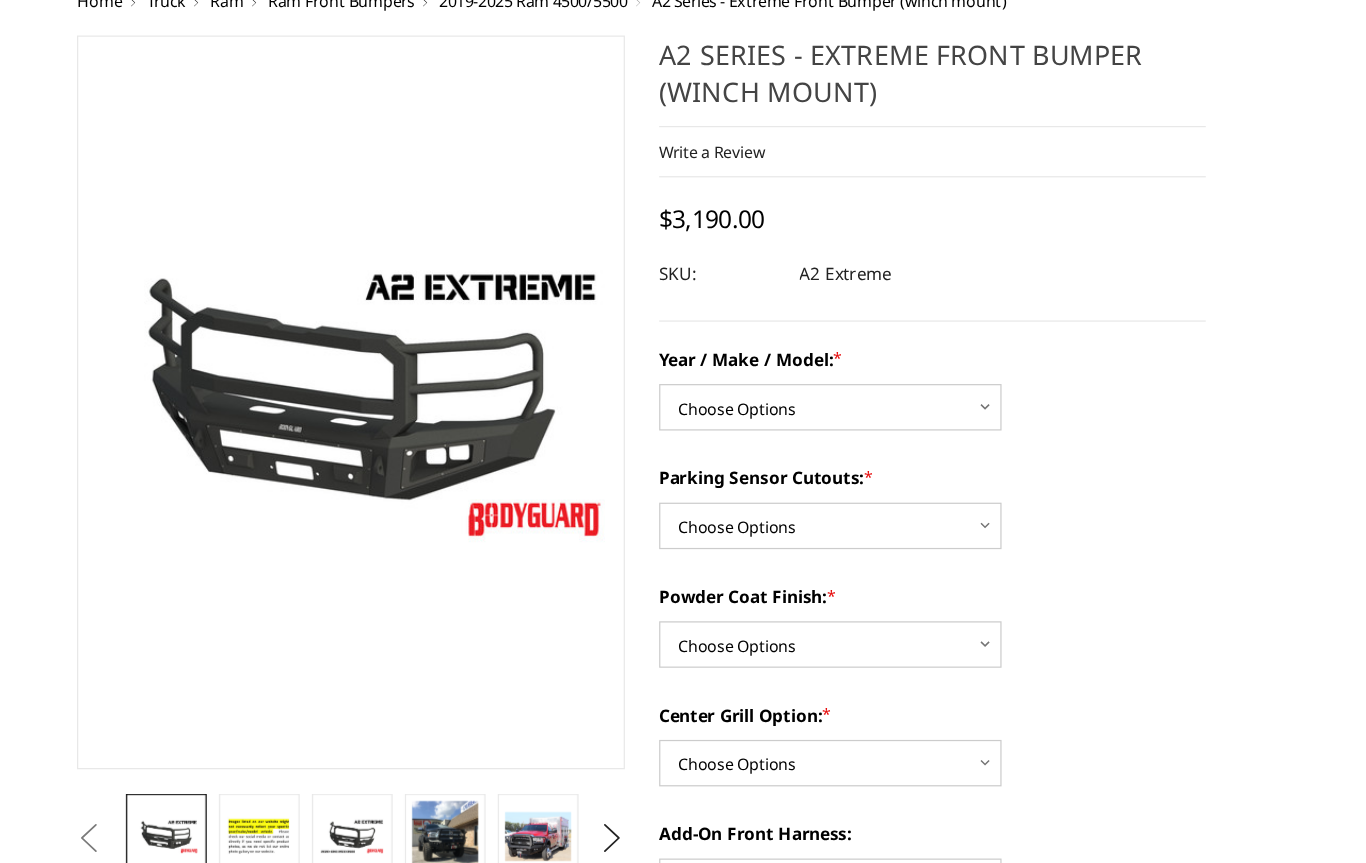 click on "Year / Make / Model:
*
Choose Options
Chevrolet 20-23  2500 / 3500
Ford 17-22  F250 / F350
Ford 17-22  F450 / F550
GMC 20-23  2500 / 3500
RAM 19-24  2500 / 3500
RAM 19-24  4500 / 5500
Parking Sensor Cutouts:
*
Choose Options
Yes - I have front parking sensors
No - I do NOT have parking sensors
Powder Coat Finish:
*
Choose Options
Bare metal (included)
Texture Black Powder Coat
Center Grill Option:
*
Choose Options
Add expanded metal in center grill
Decline this option" at bounding box center (763, 1028) 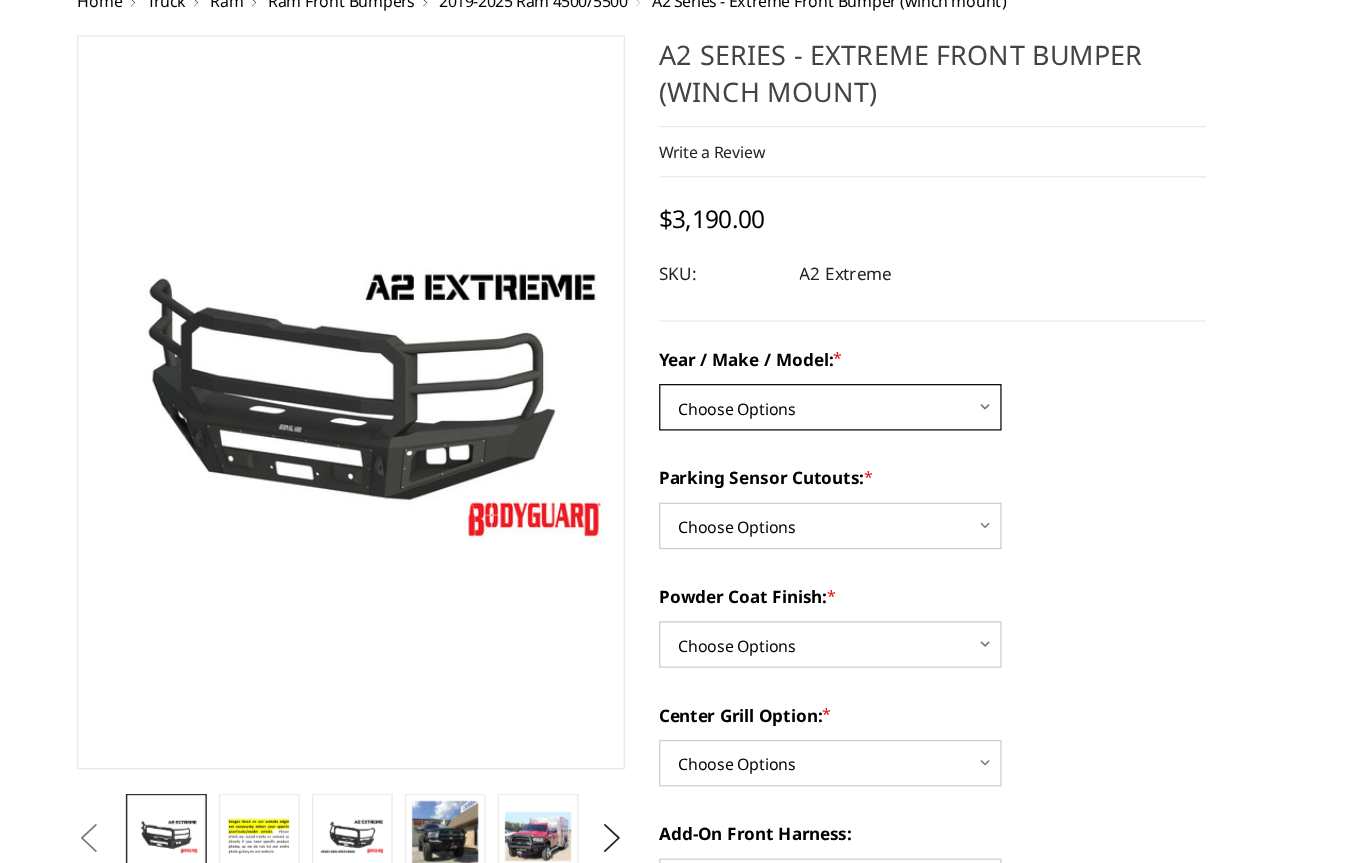 click on "Choose Options
Chevrolet 20-23  2500 / 3500
Ford 17-22  F250 / F350
Ford 17-22  F450 / F550
GMC 20-23  2500 / 3500
RAM 19-24  2500 / 3500
RAM 19-24  4500 / 5500" at bounding box center (679, 405) 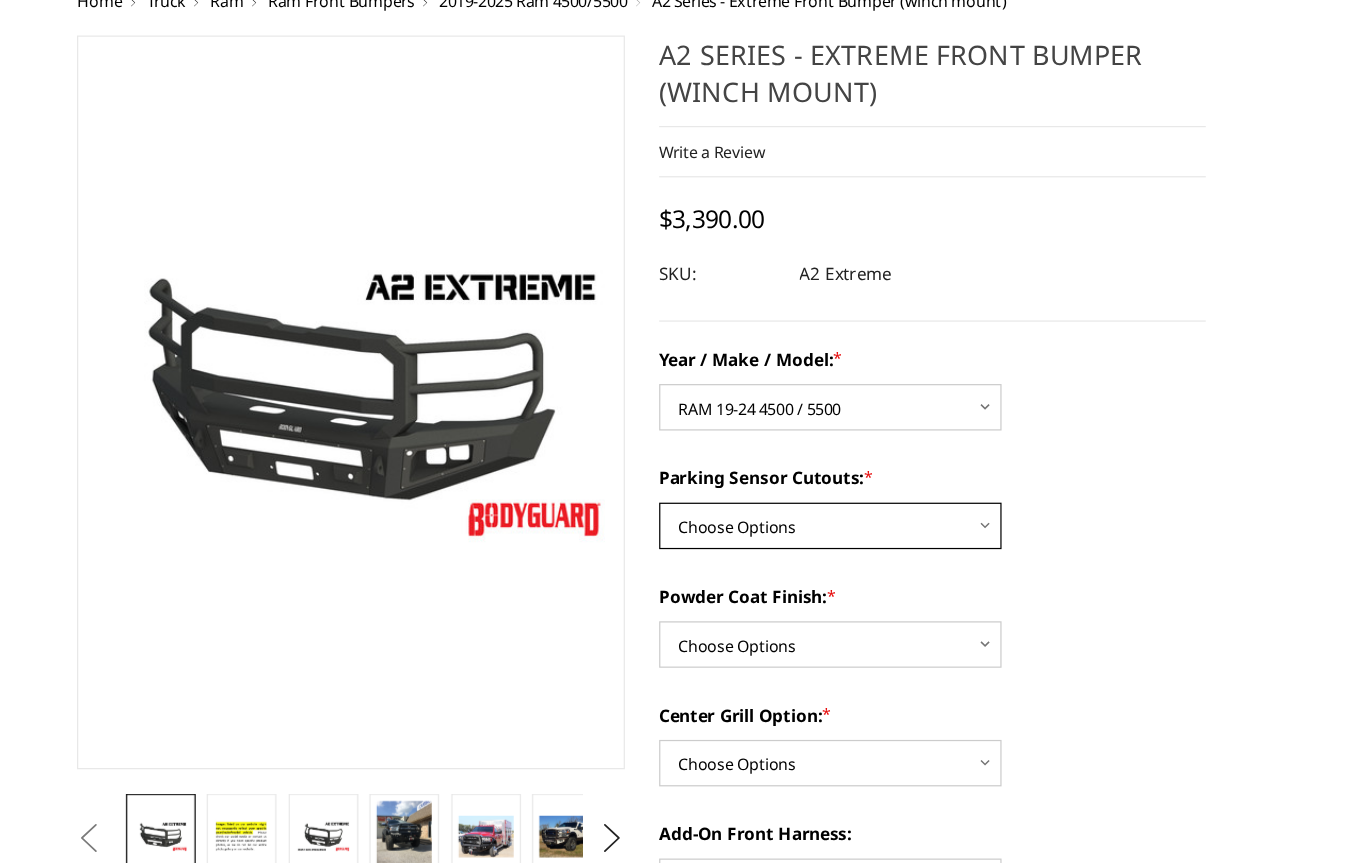 click on "Choose Options
Yes - I have front parking sensors
No - I do NOT have parking sensors" at bounding box center (679, 502) 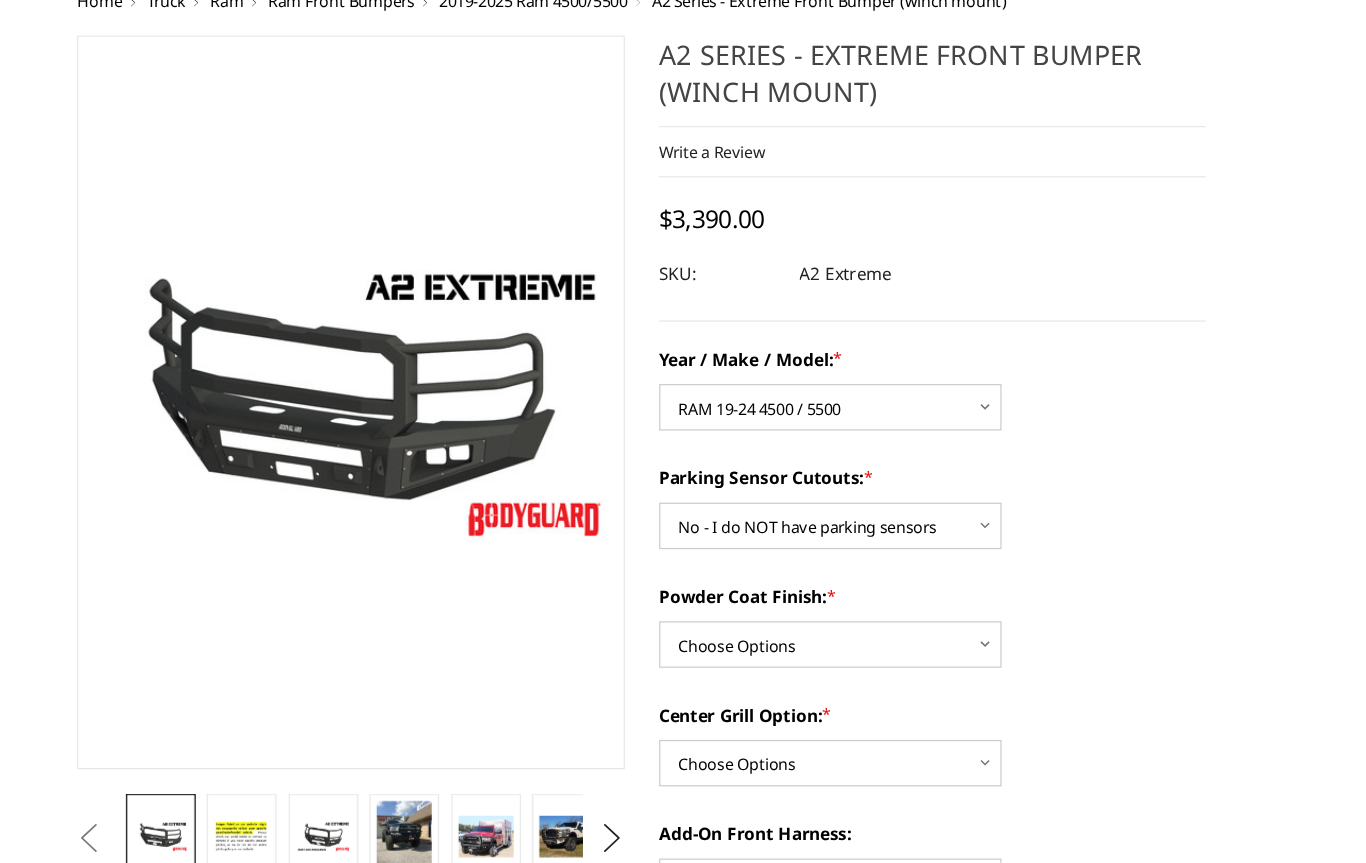 click on "Choose Options
Bare metal (included)
Texture Black Powder Coat" at bounding box center (679, 599) 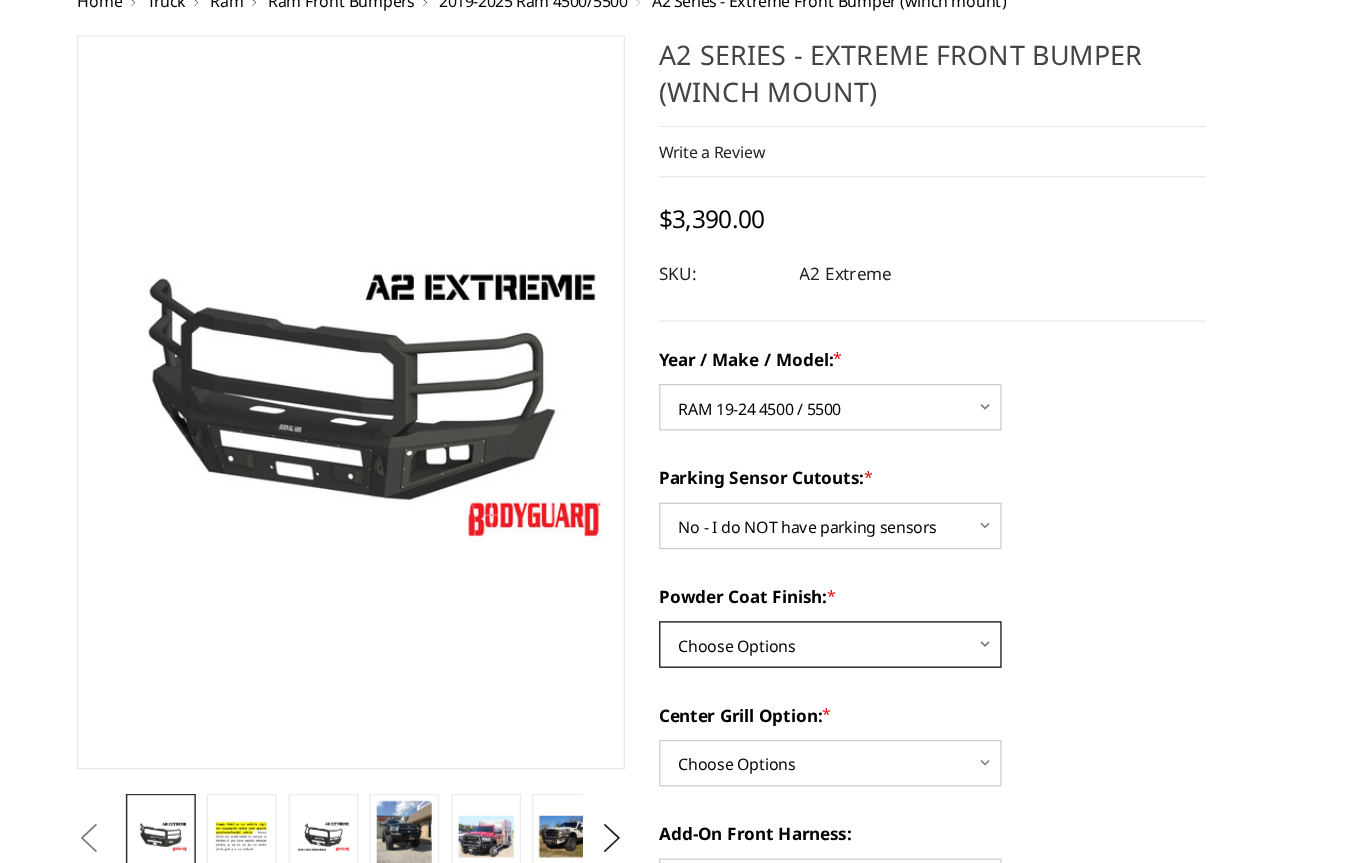 select on "518" 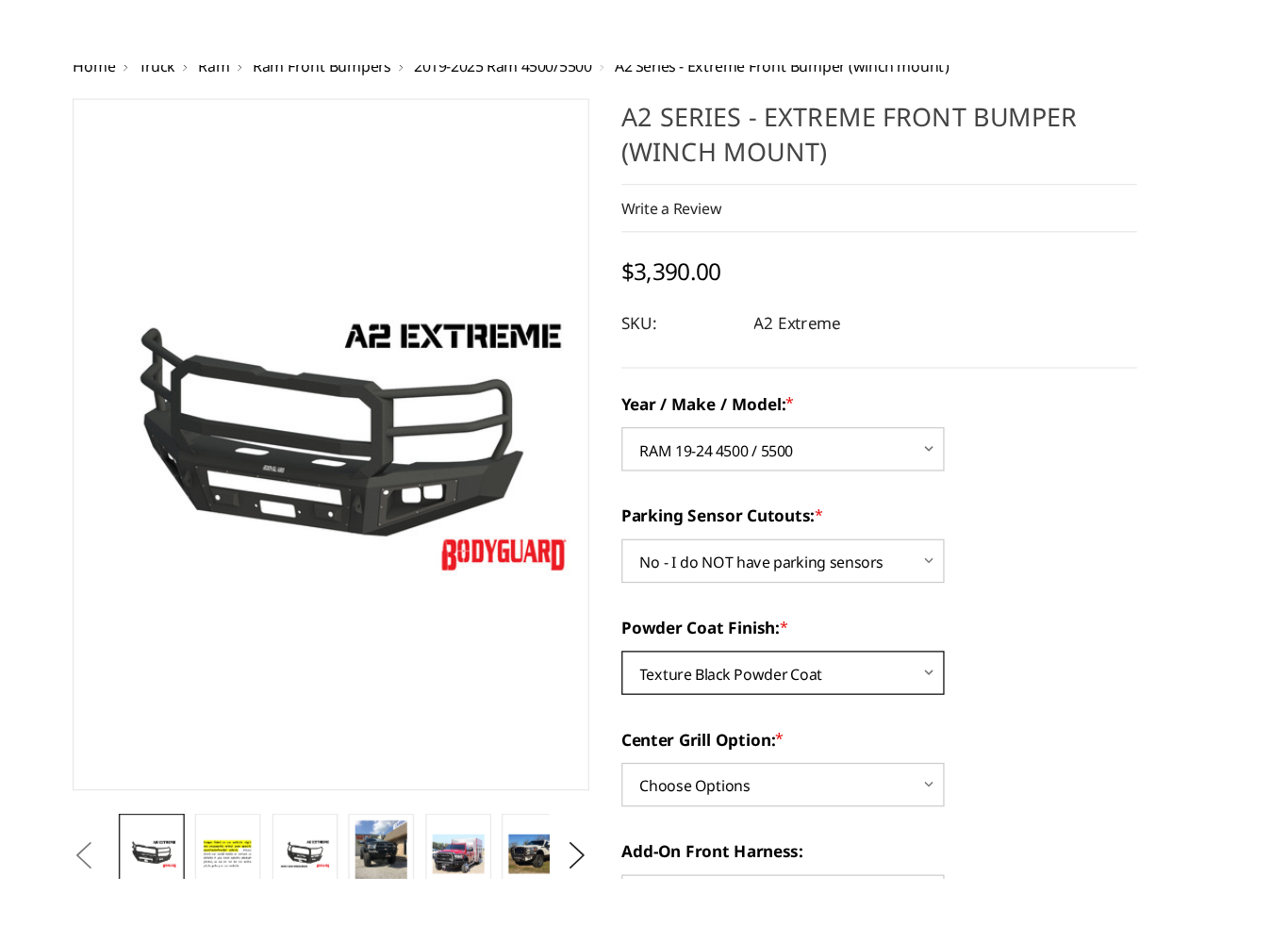 scroll, scrollTop: 88, scrollLeft: 0, axis: vertical 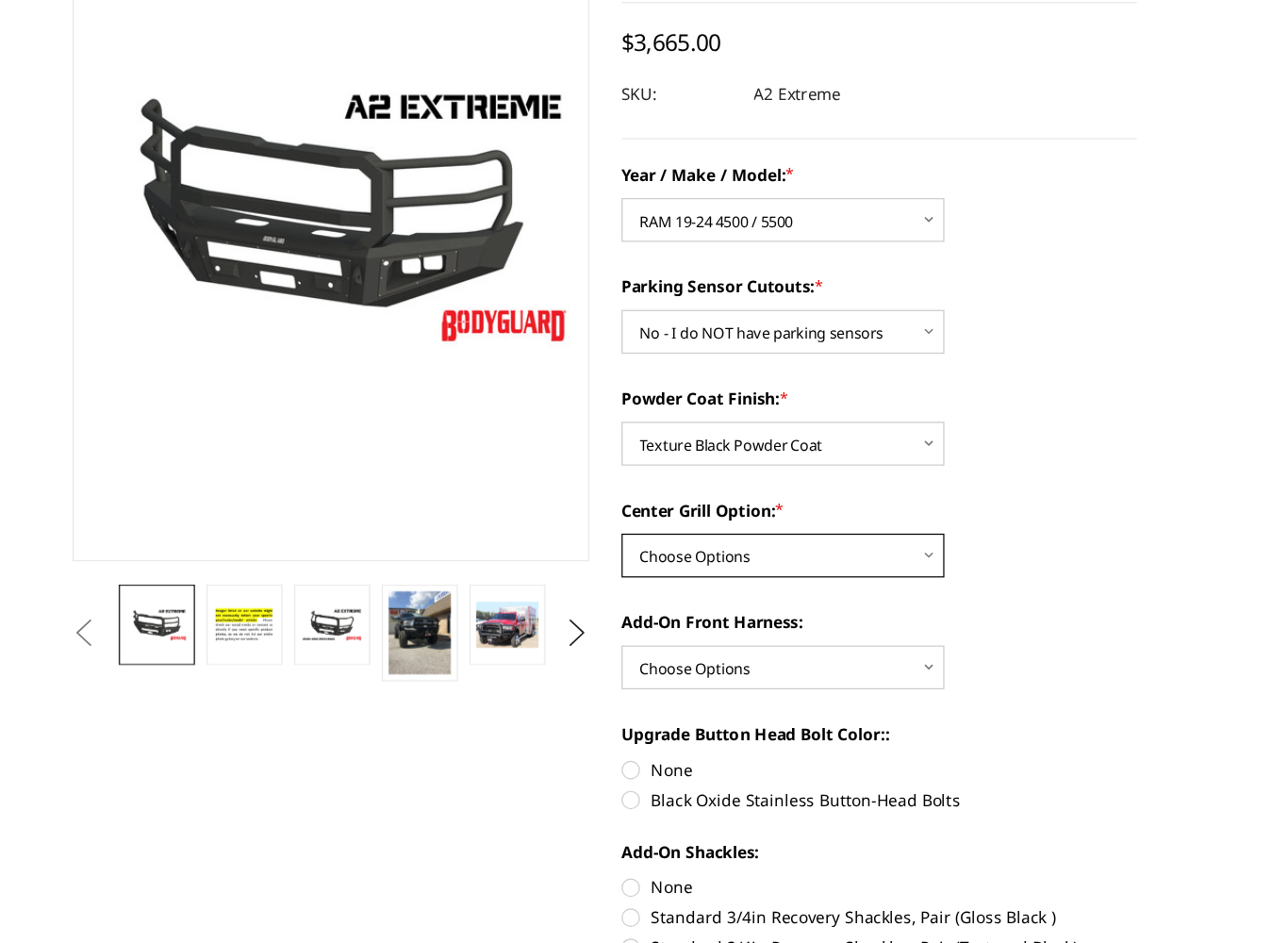 click on "Choose Options
Add expanded metal in center grill
Decline this option" at bounding box center [640, 569] 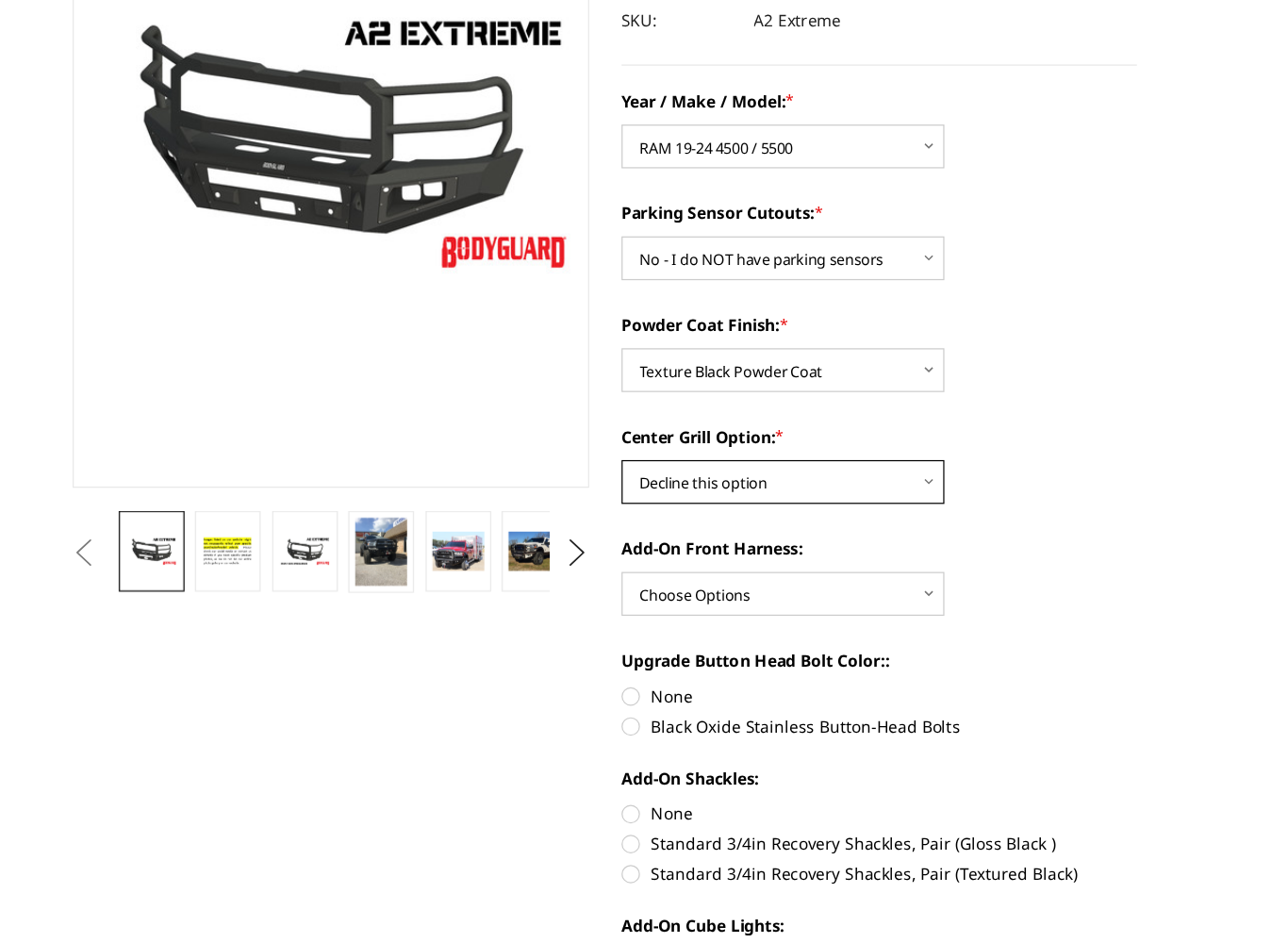 scroll, scrollTop: 174, scrollLeft: 0, axis: vertical 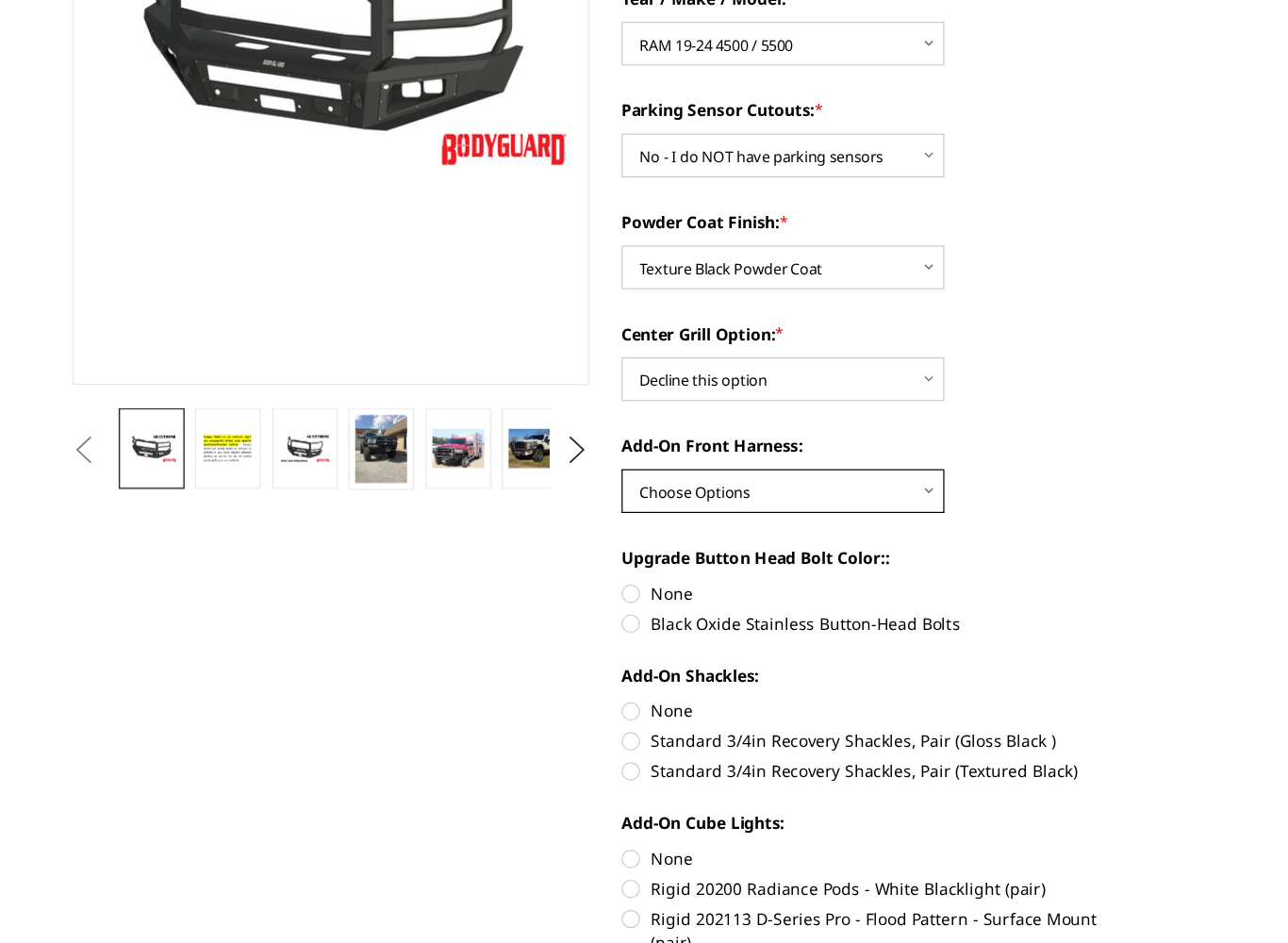 click on "Choose Options
WITH front camera harness
WITHOUT front camera harness" at bounding box center (640, 573) 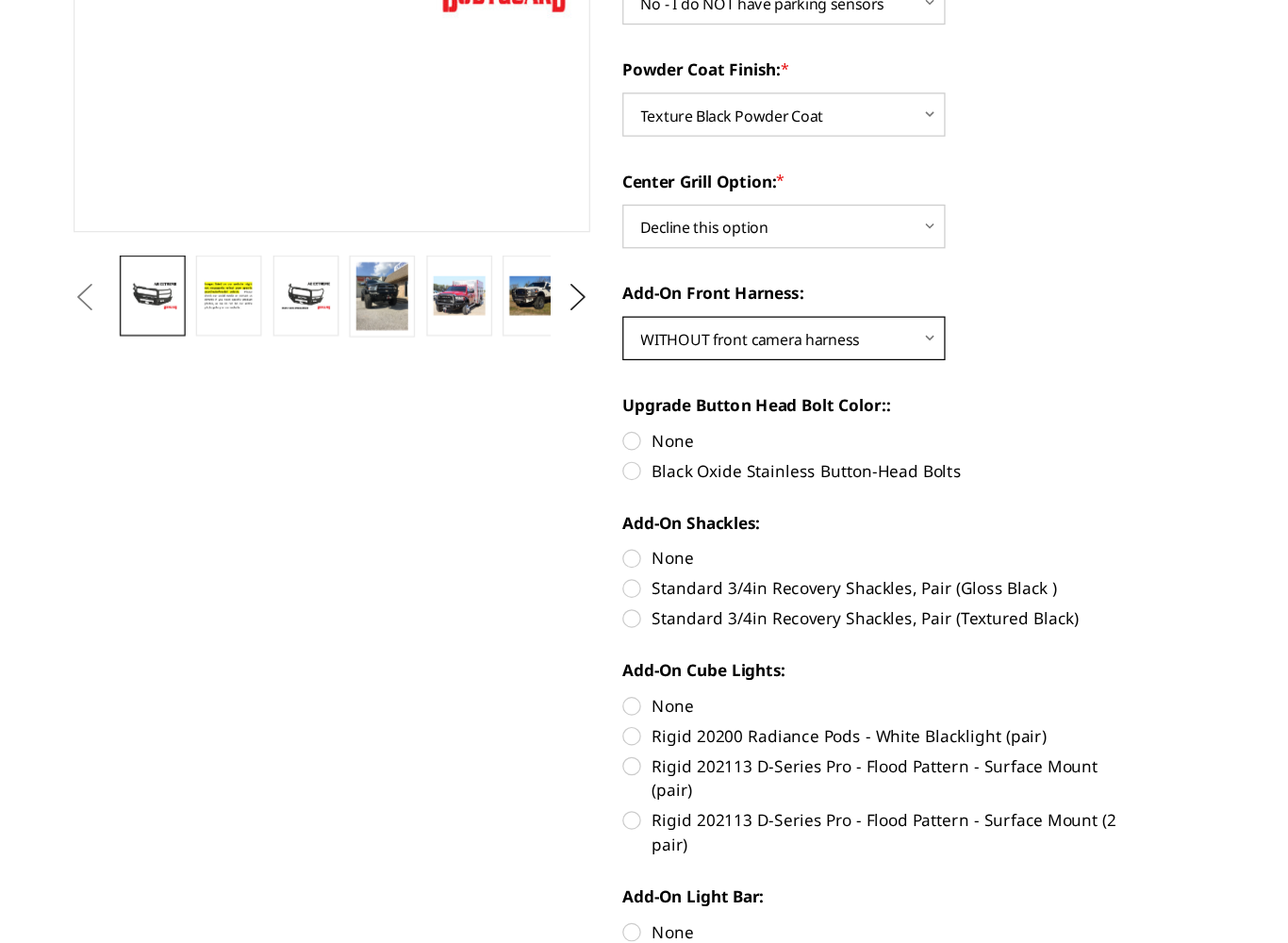 scroll, scrollTop: 300, scrollLeft: 0, axis: vertical 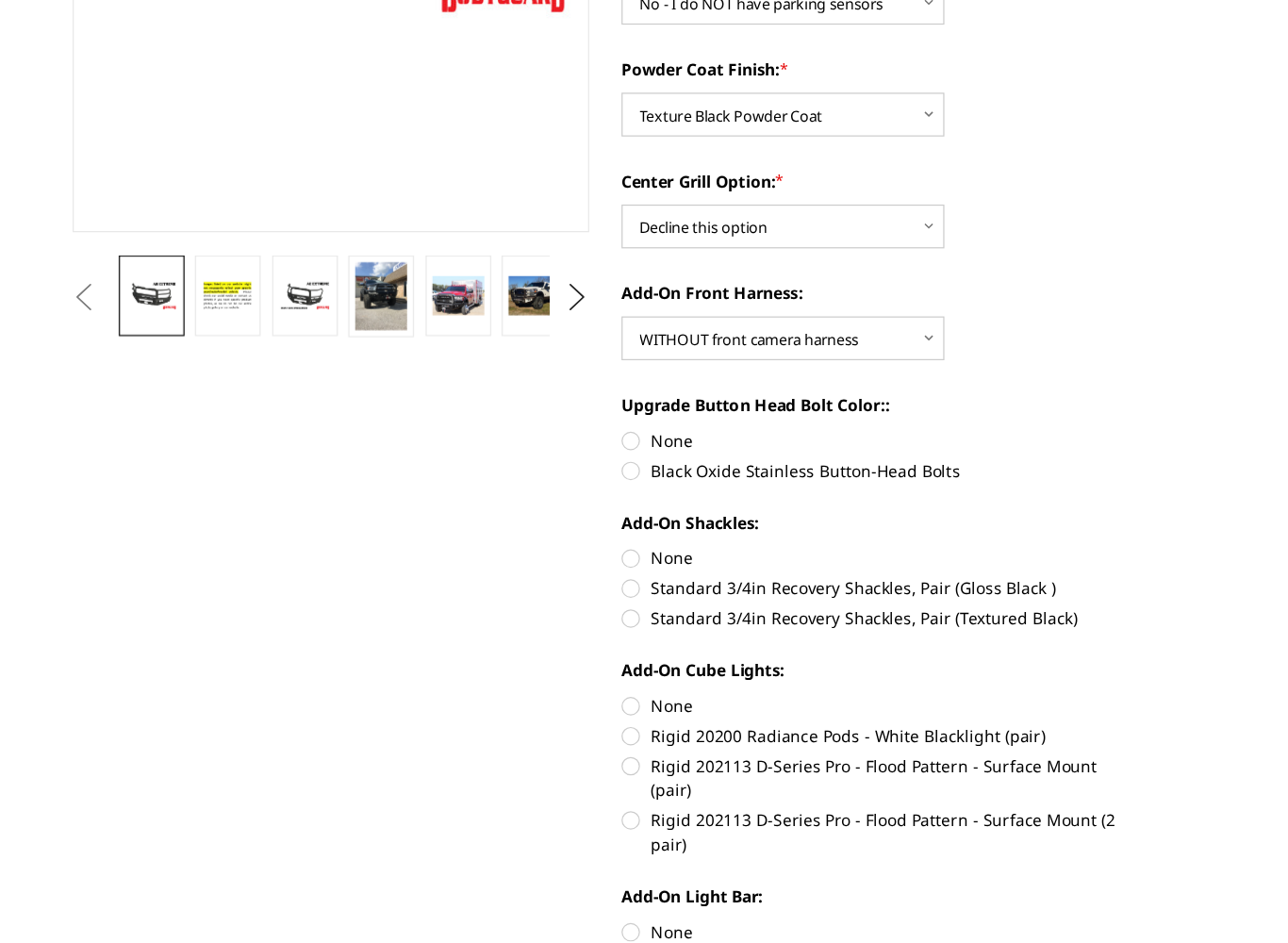 click on "Black Oxide Stainless Button-Head Bolts" at bounding box center (719, 555) 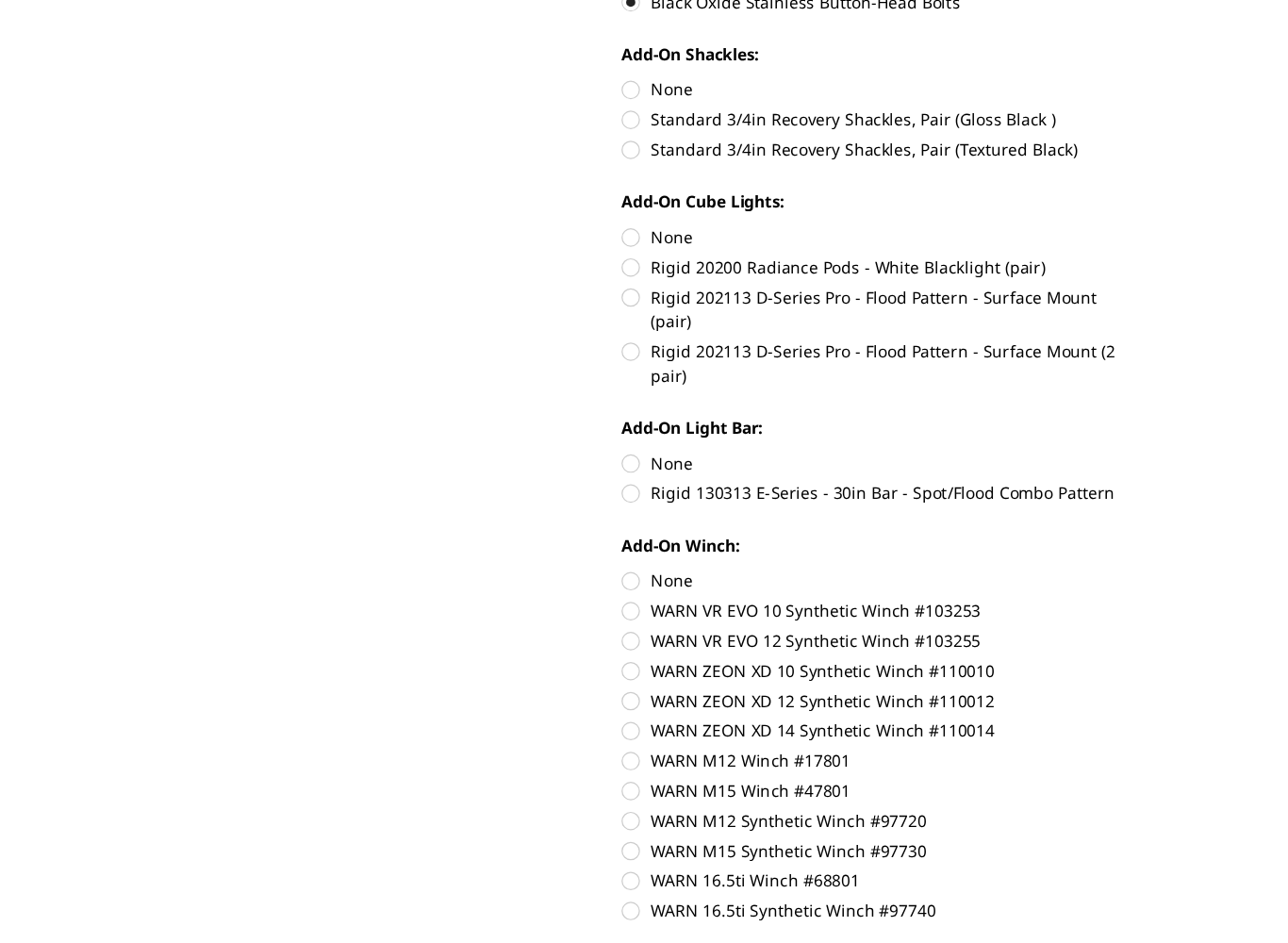 scroll, scrollTop: 684, scrollLeft: 0, axis: vertical 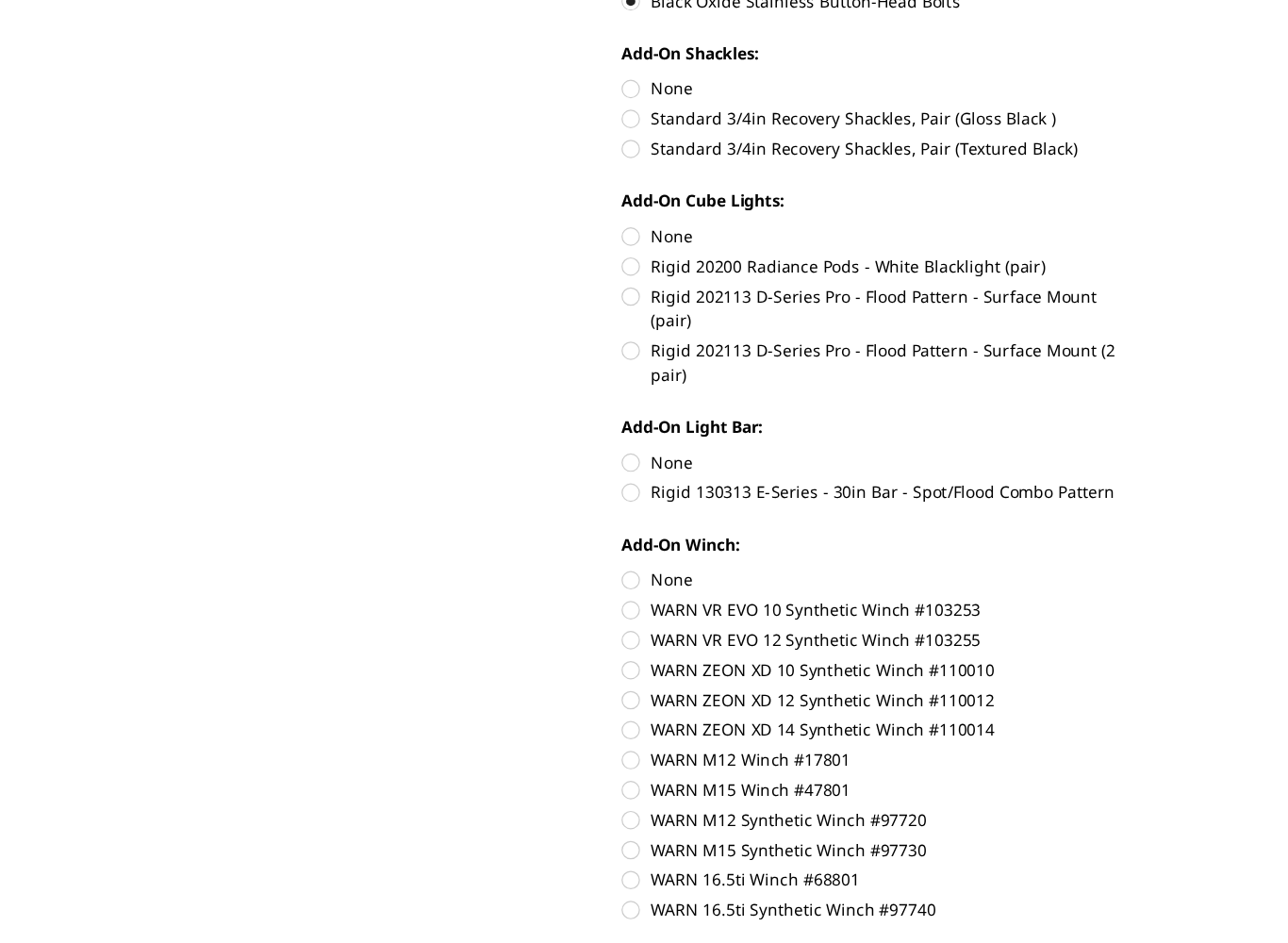 click on "Rigid 130313 E-Series - 30in Bar - Spot/Flood Combo Pattern" at bounding box center (719, 573) 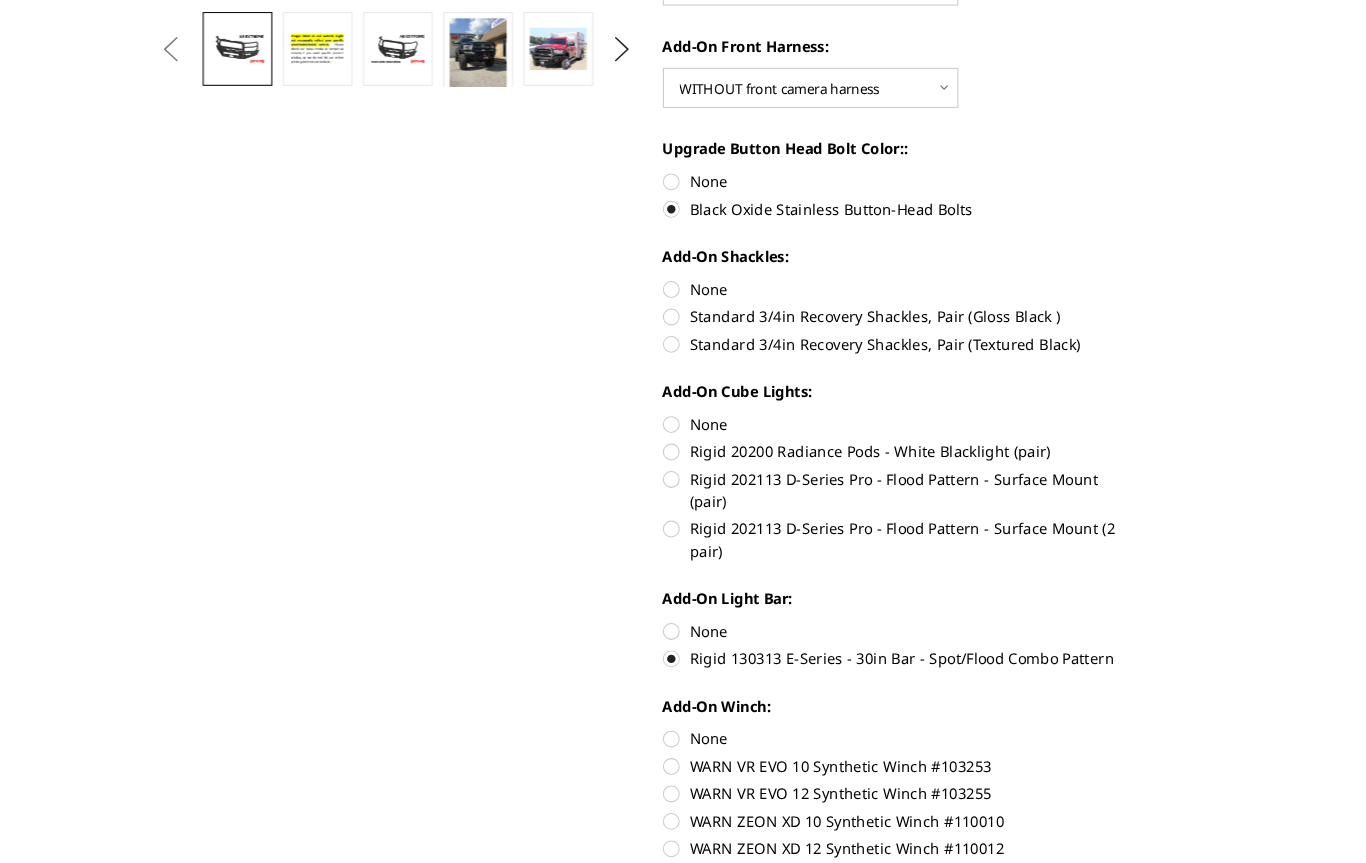 scroll, scrollTop: 537, scrollLeft: 0, axis: vertical 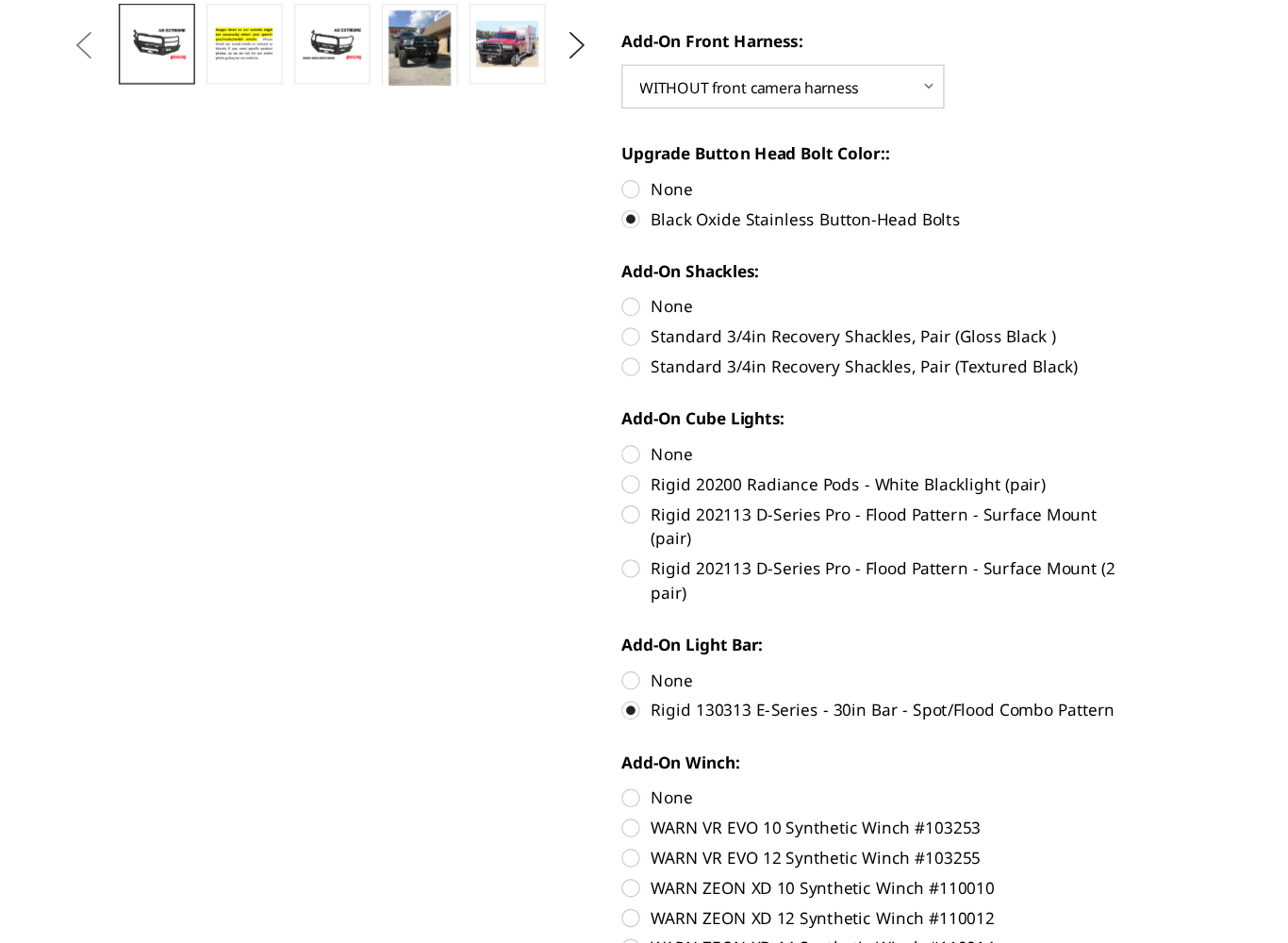 click on "Rigid 202113 D-Series Pro - Flood Pattern - Surface Mount (2 pair)" at bounding box center [719, 645] 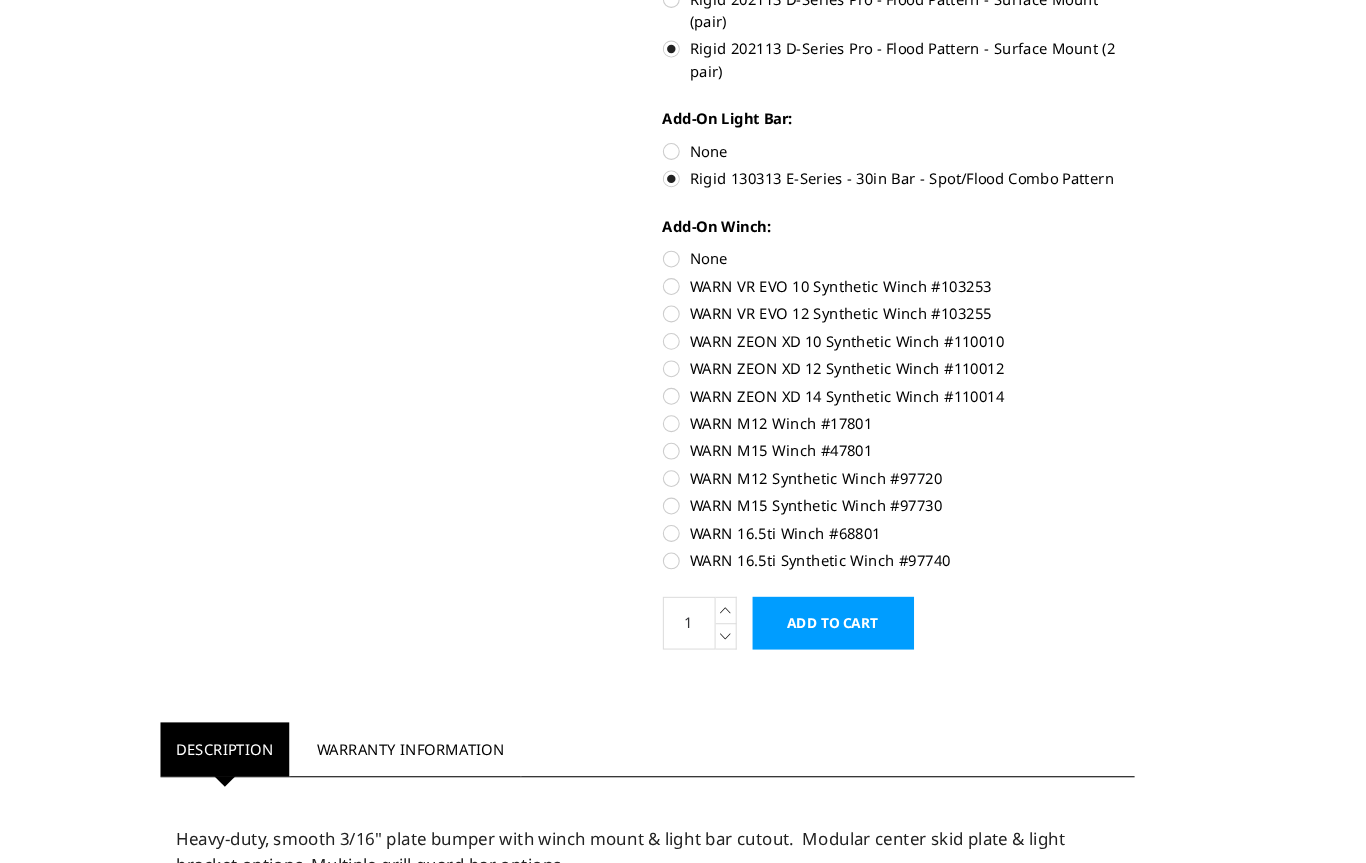 scroll, scrollTop: 983, scrollLeft: 0, axis: vertical 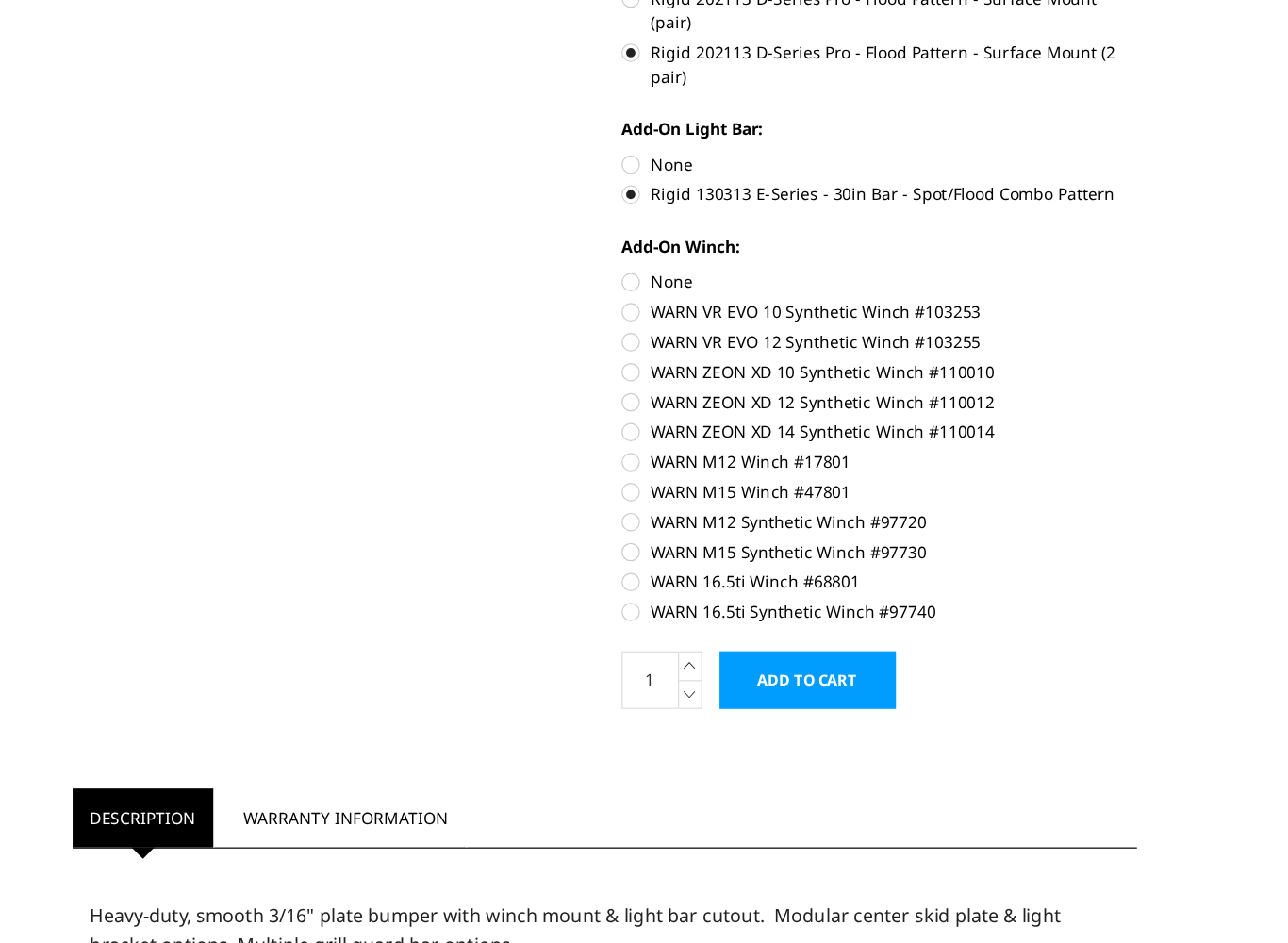 click on "None" at bounding box center (719, 402) 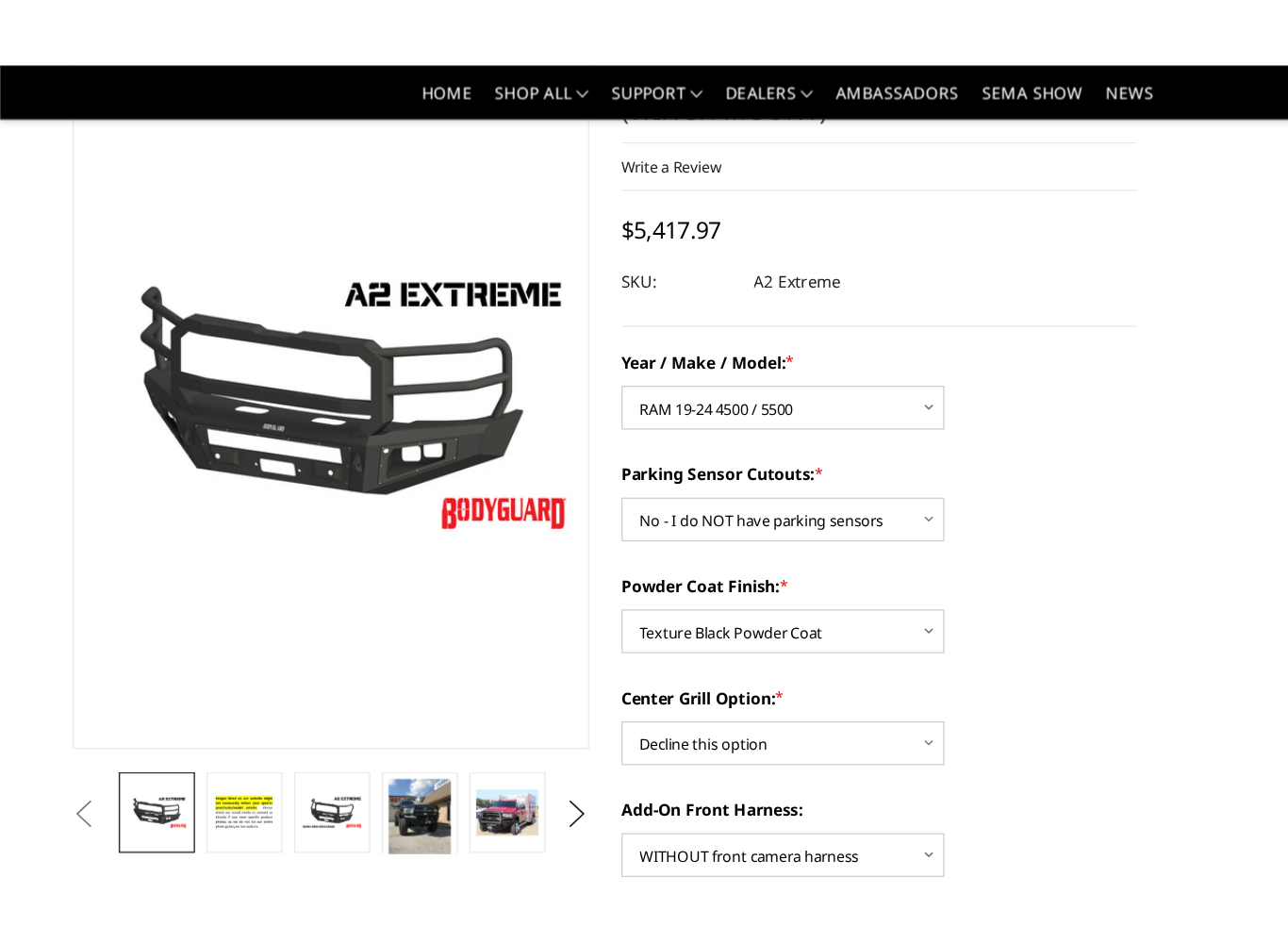 scroll, scrollTop: 101, scrollLeft: 0, axis: vertical 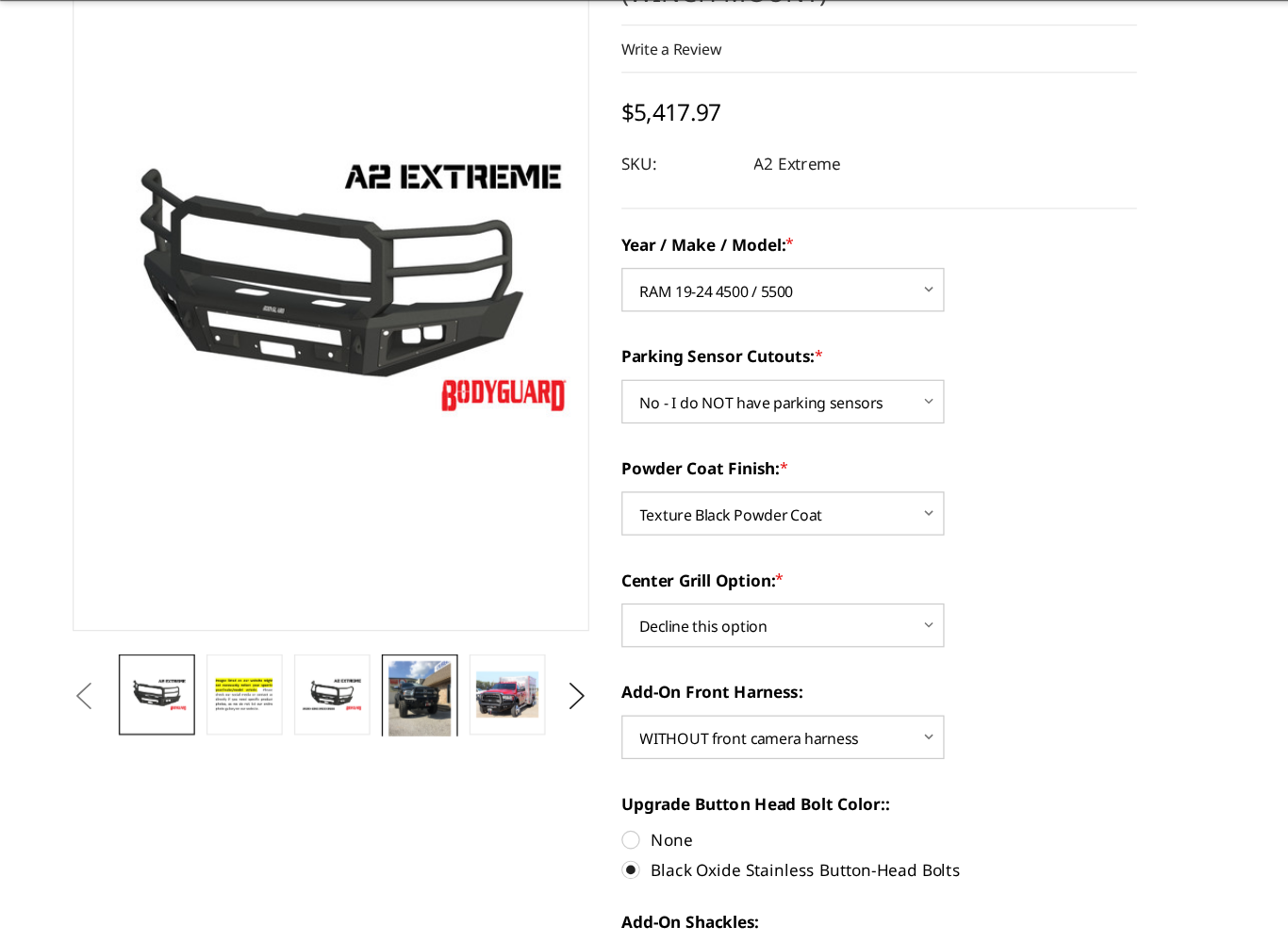 click at bounding box center (343, 619) 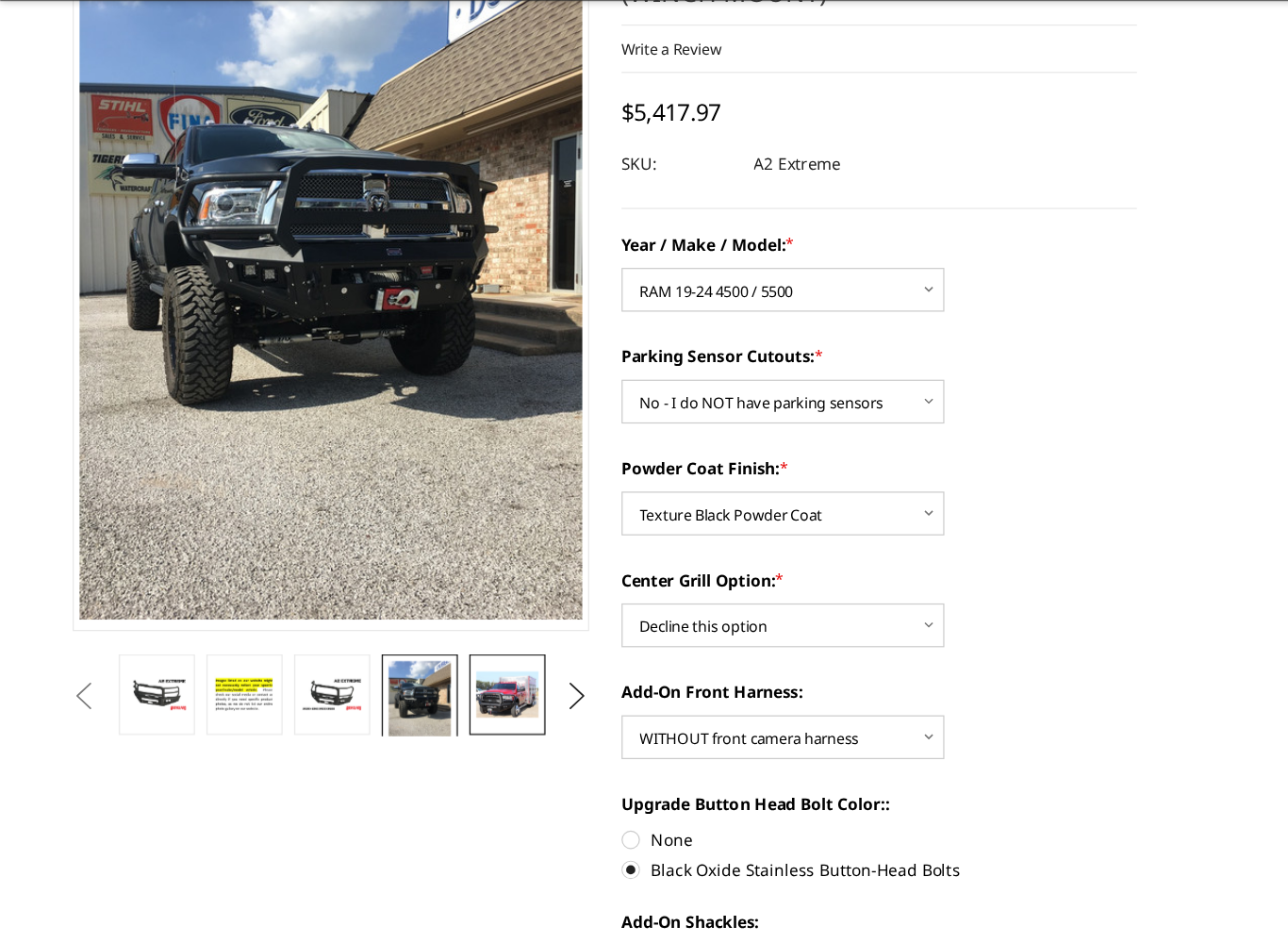 click at bounding box center [415, 612] 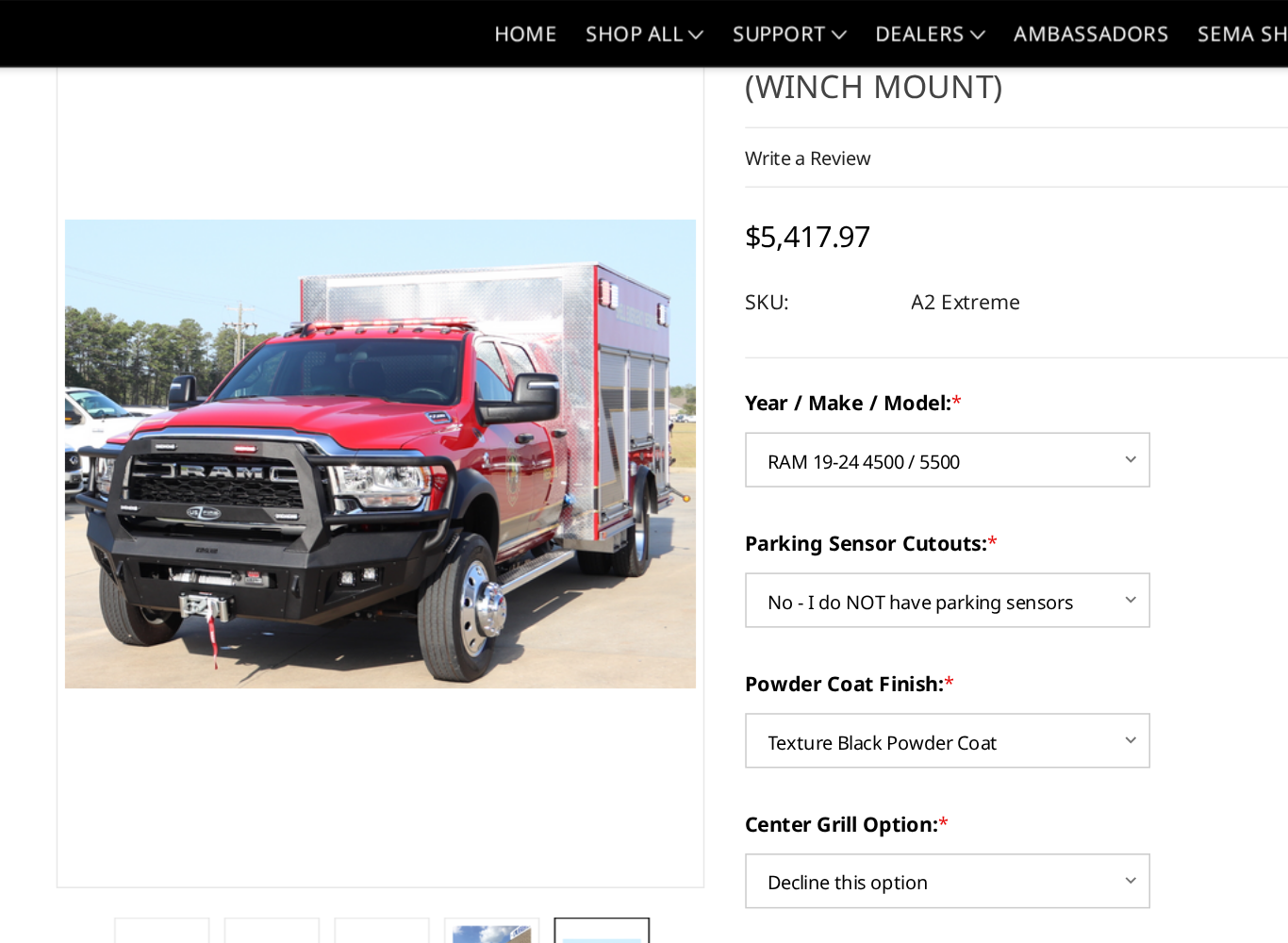 scroll, scrollTop: 0, scrollLeft: 0, axis: both 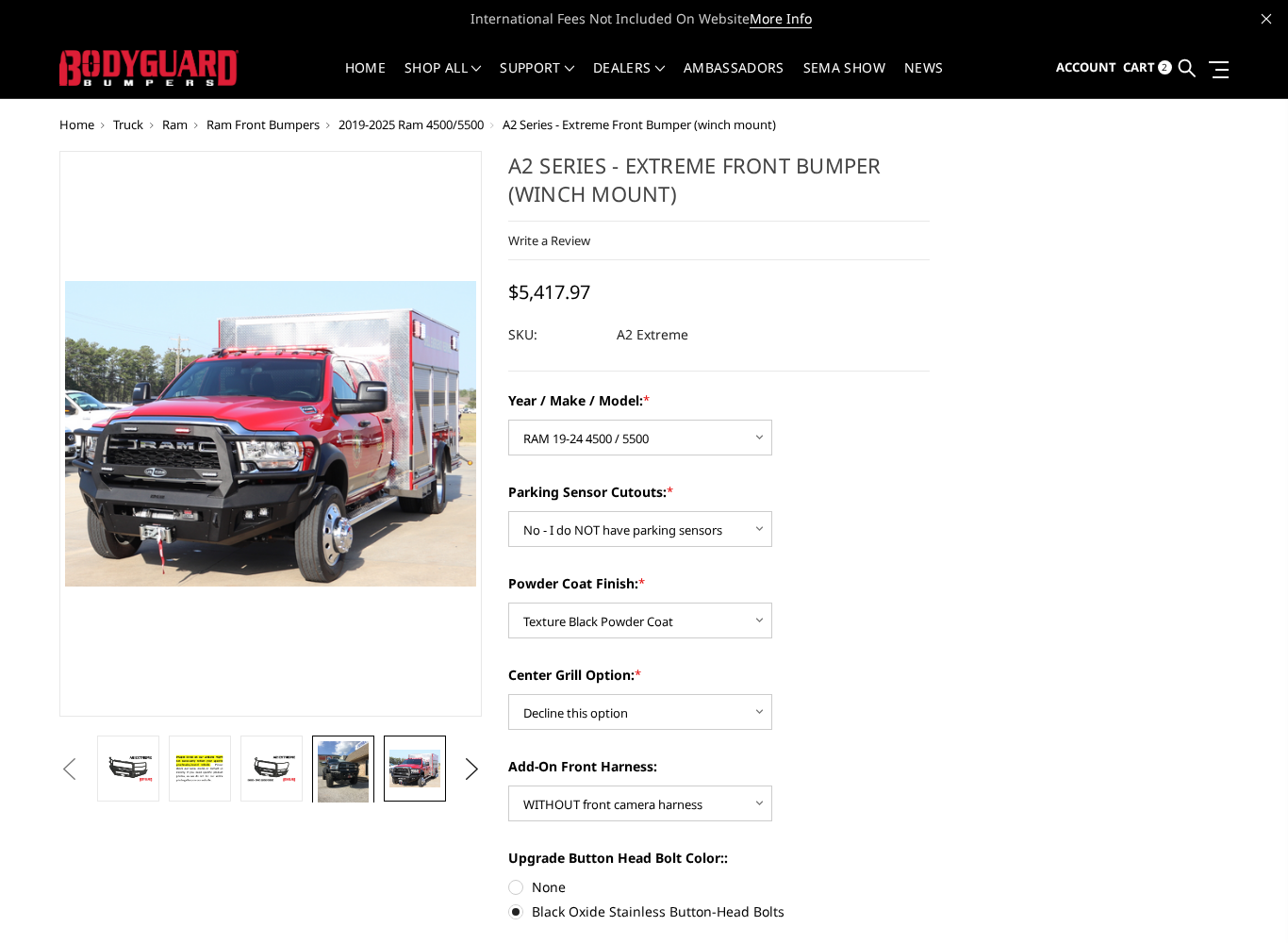 click at bounding box center [343, 775] 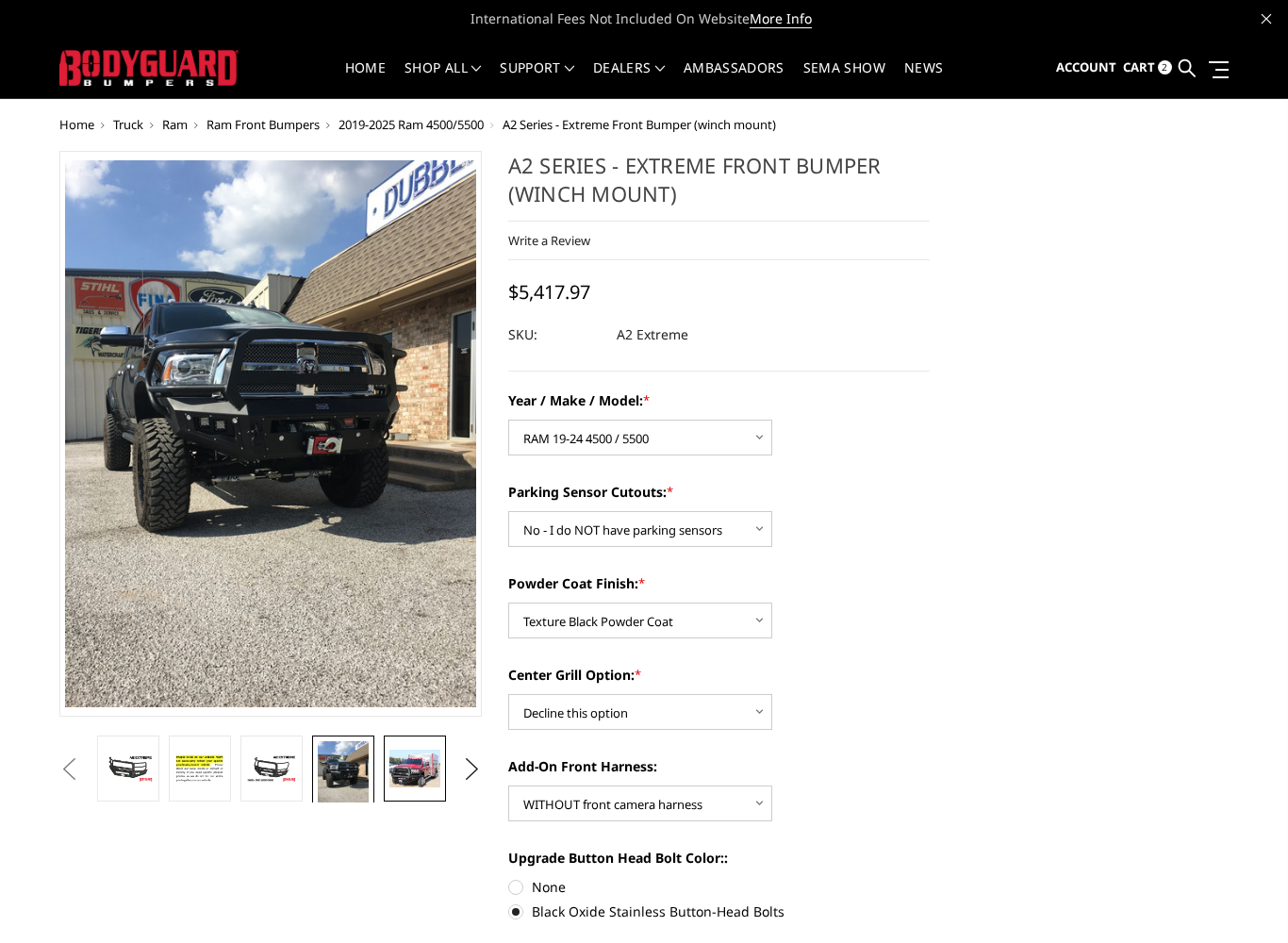 click at bounding box center (415, 769) 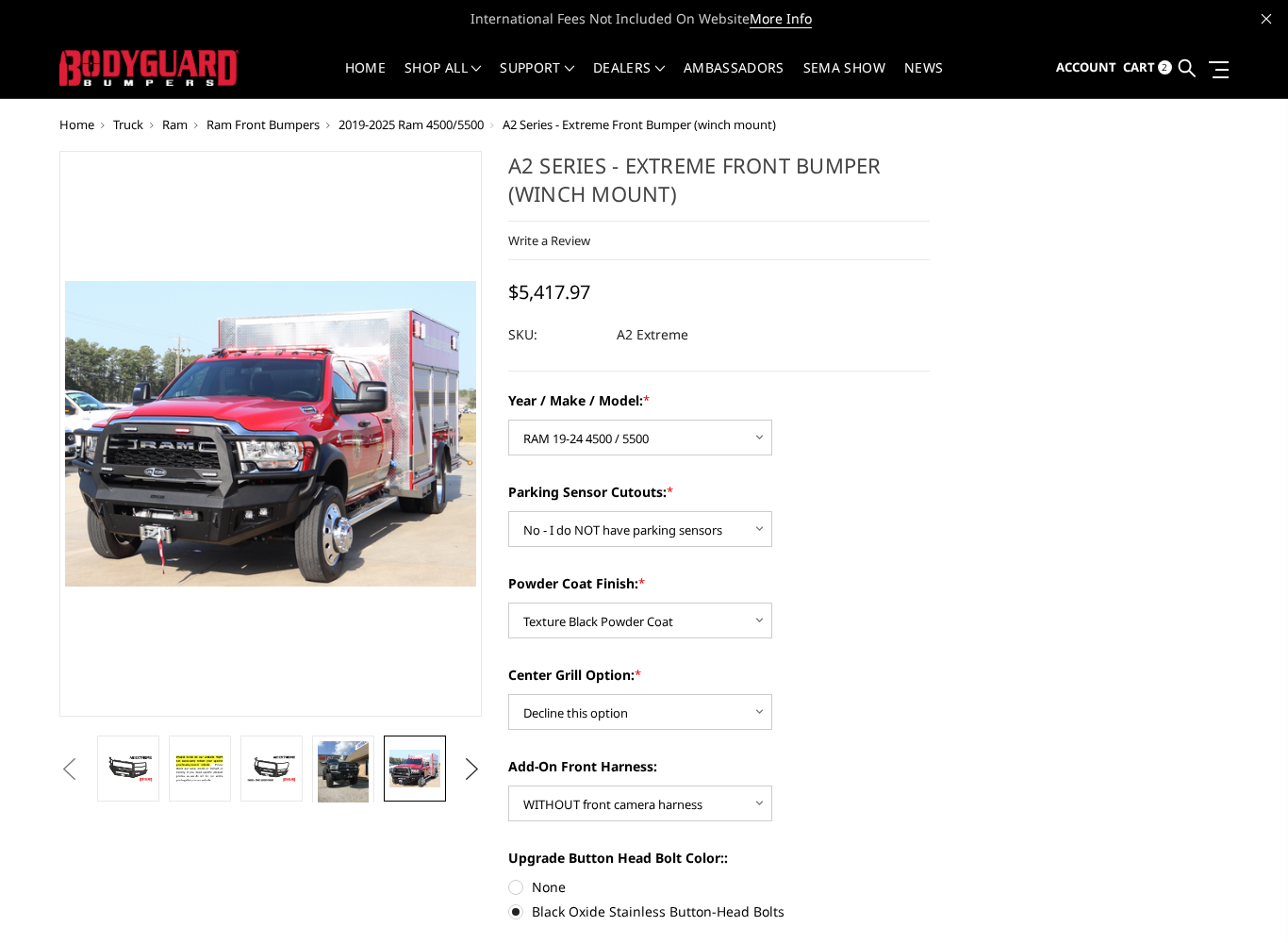 click on "Next" at bounding box center [471, 769] 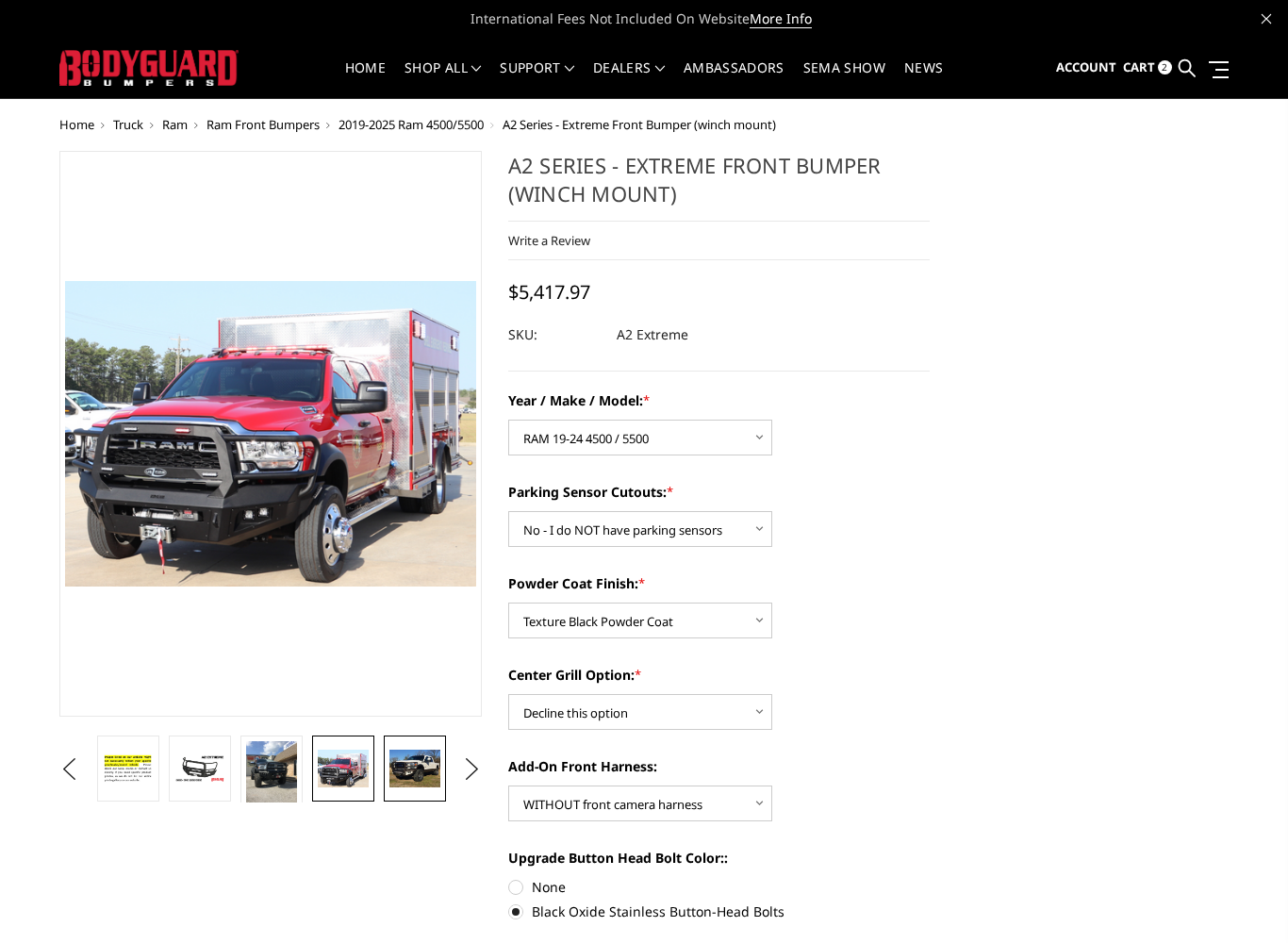 click at bounding box center [415, 769] 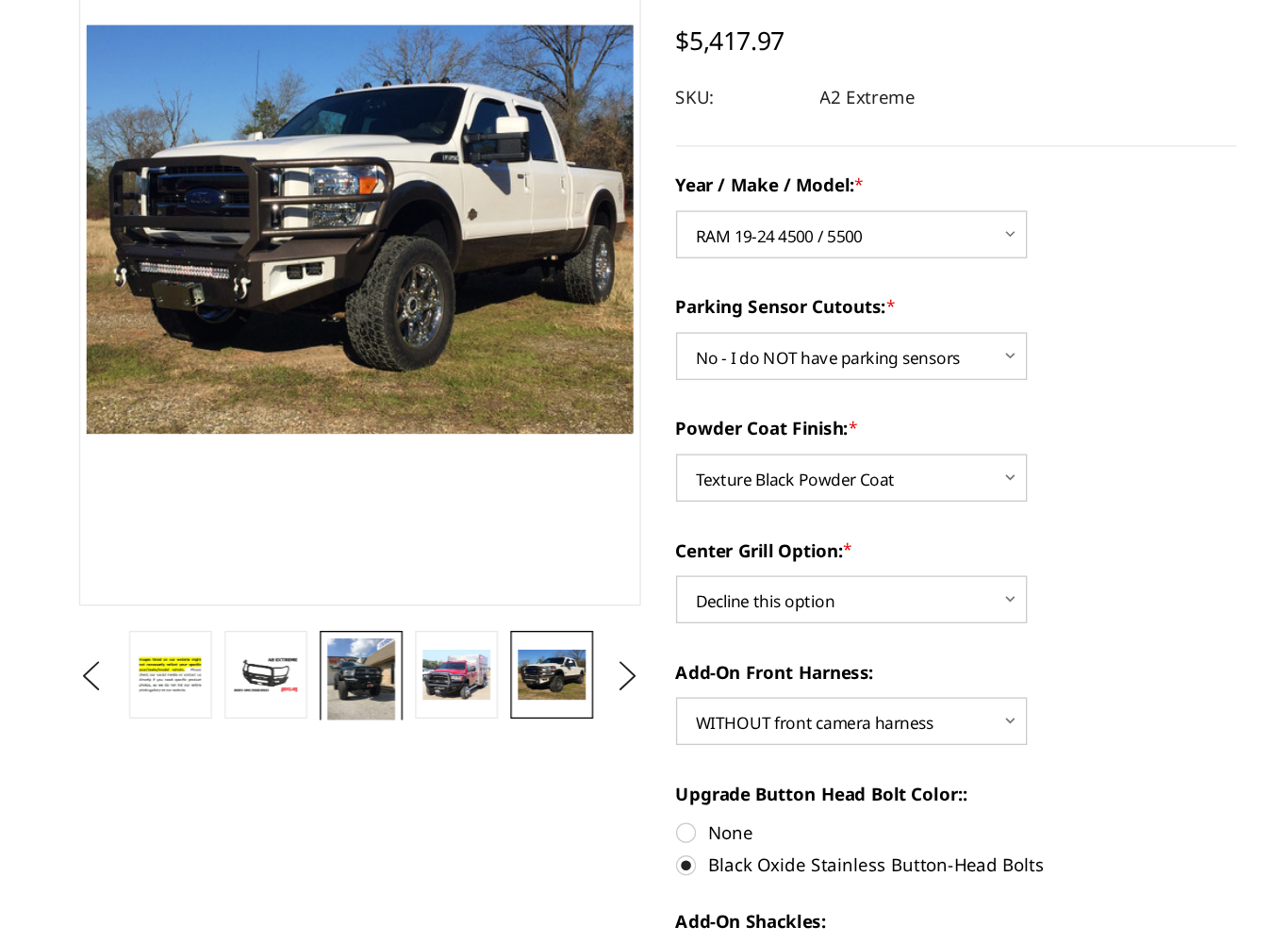 click at bounding box center [272, 720] 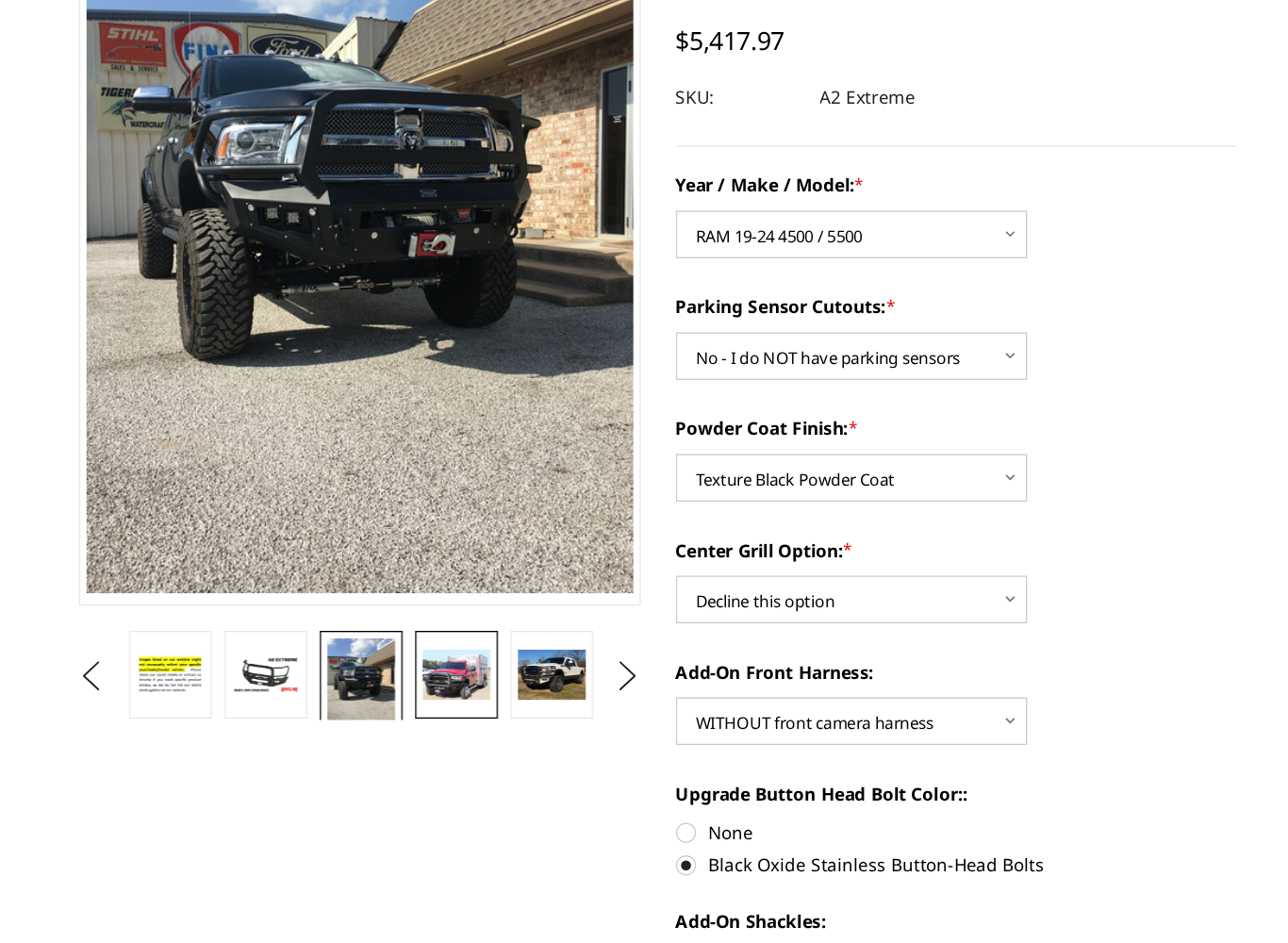 click at bounding box center (343, 713) 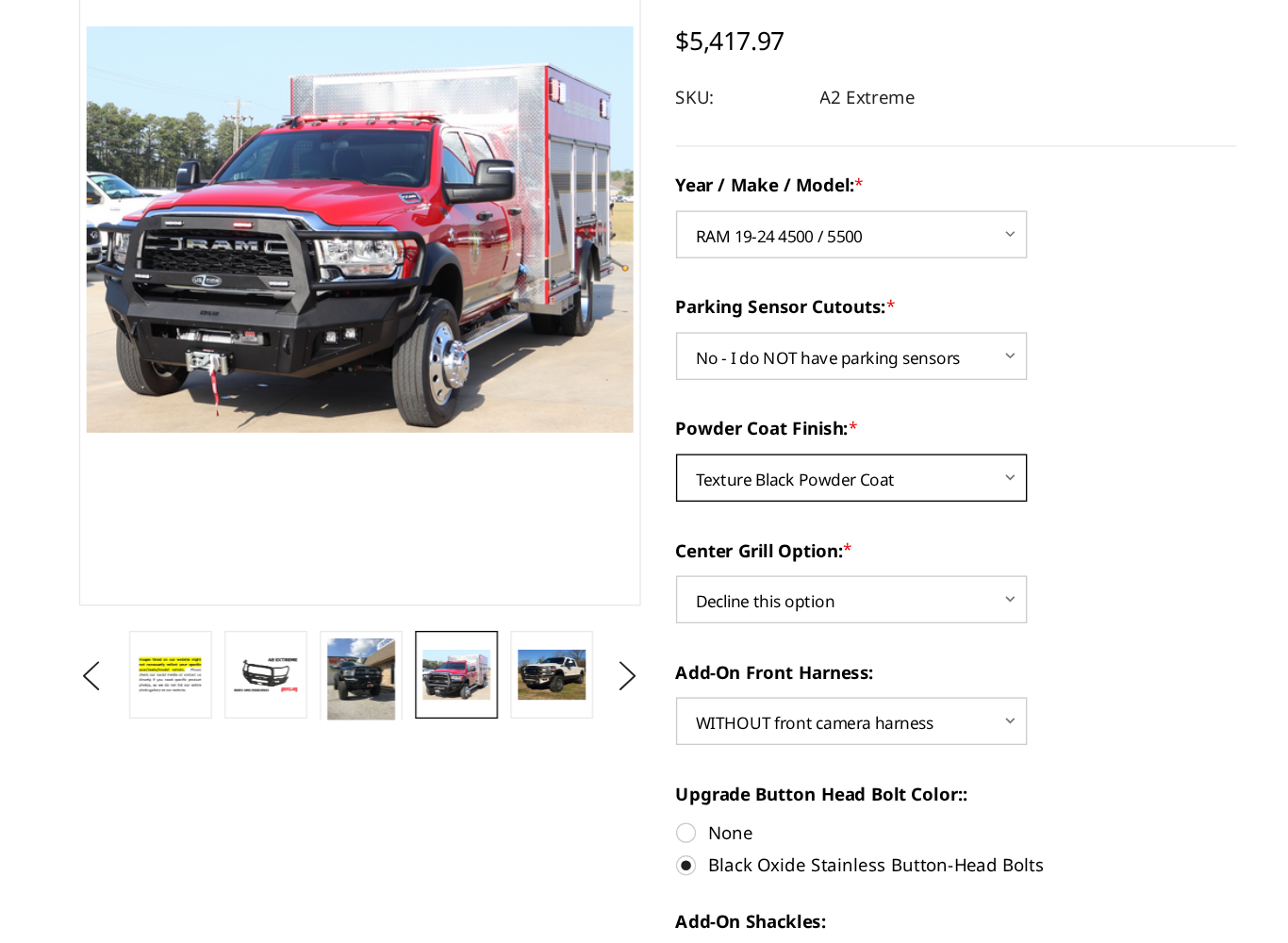 click on "Choose Options
Bare metal (included)
Texture Black Powder Coat" at bounding box center (640, 565) 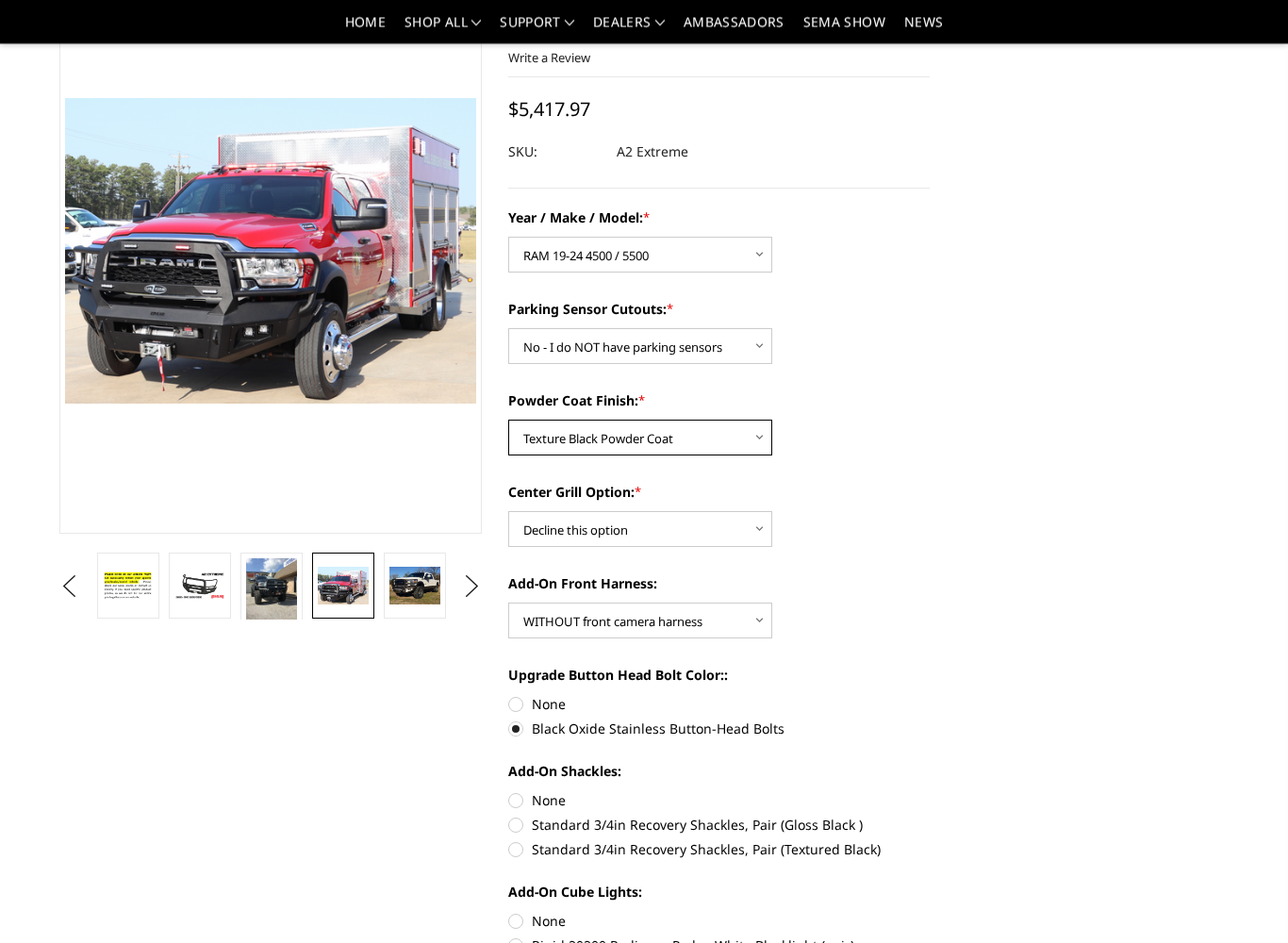 scroll, scrollTop: 127, scrollLeft: 0, axis: vertical 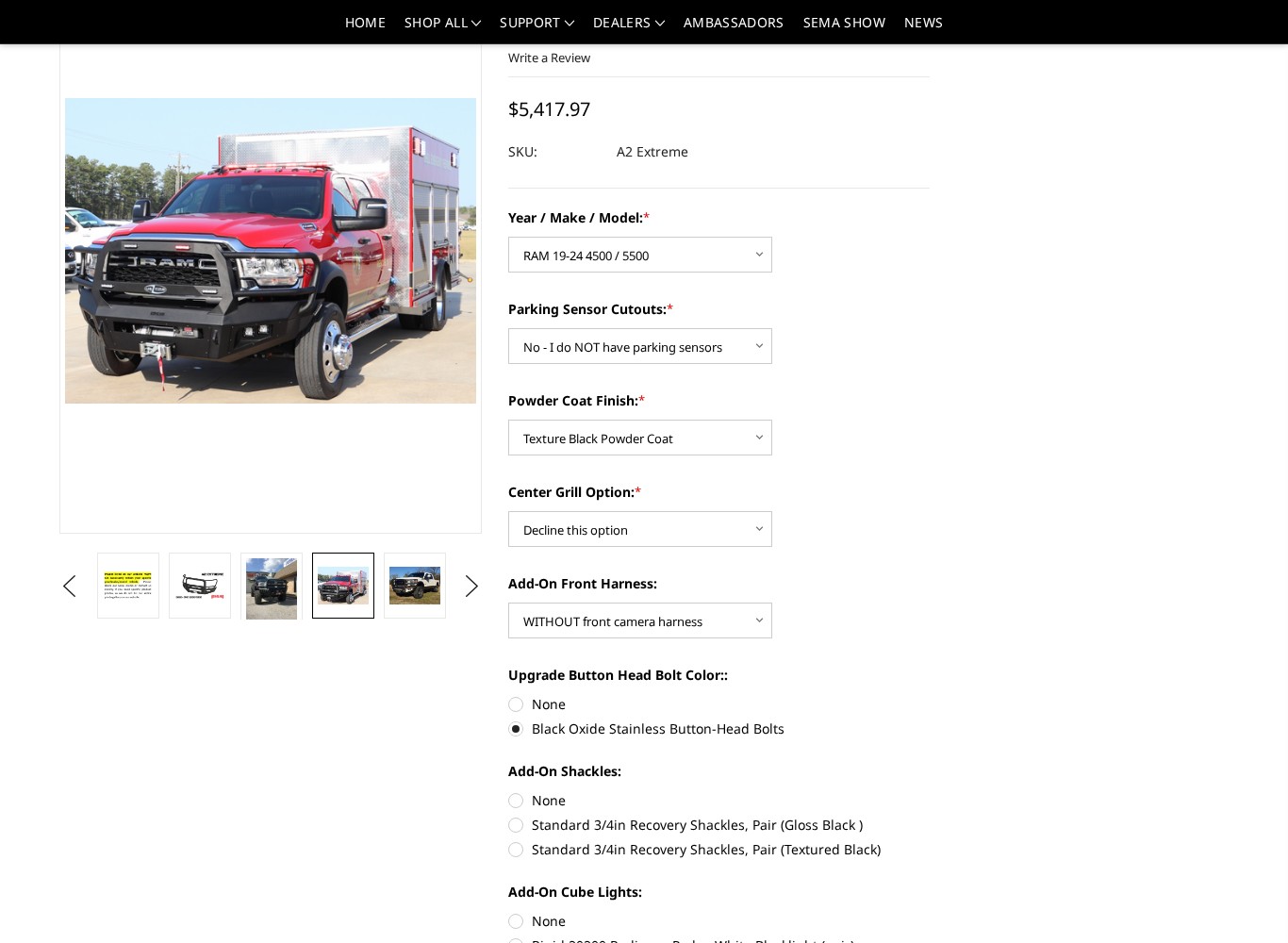 click on "Choose Options
Add expanded metal in center grill
Decline this option" at bounding box center (640, 529) 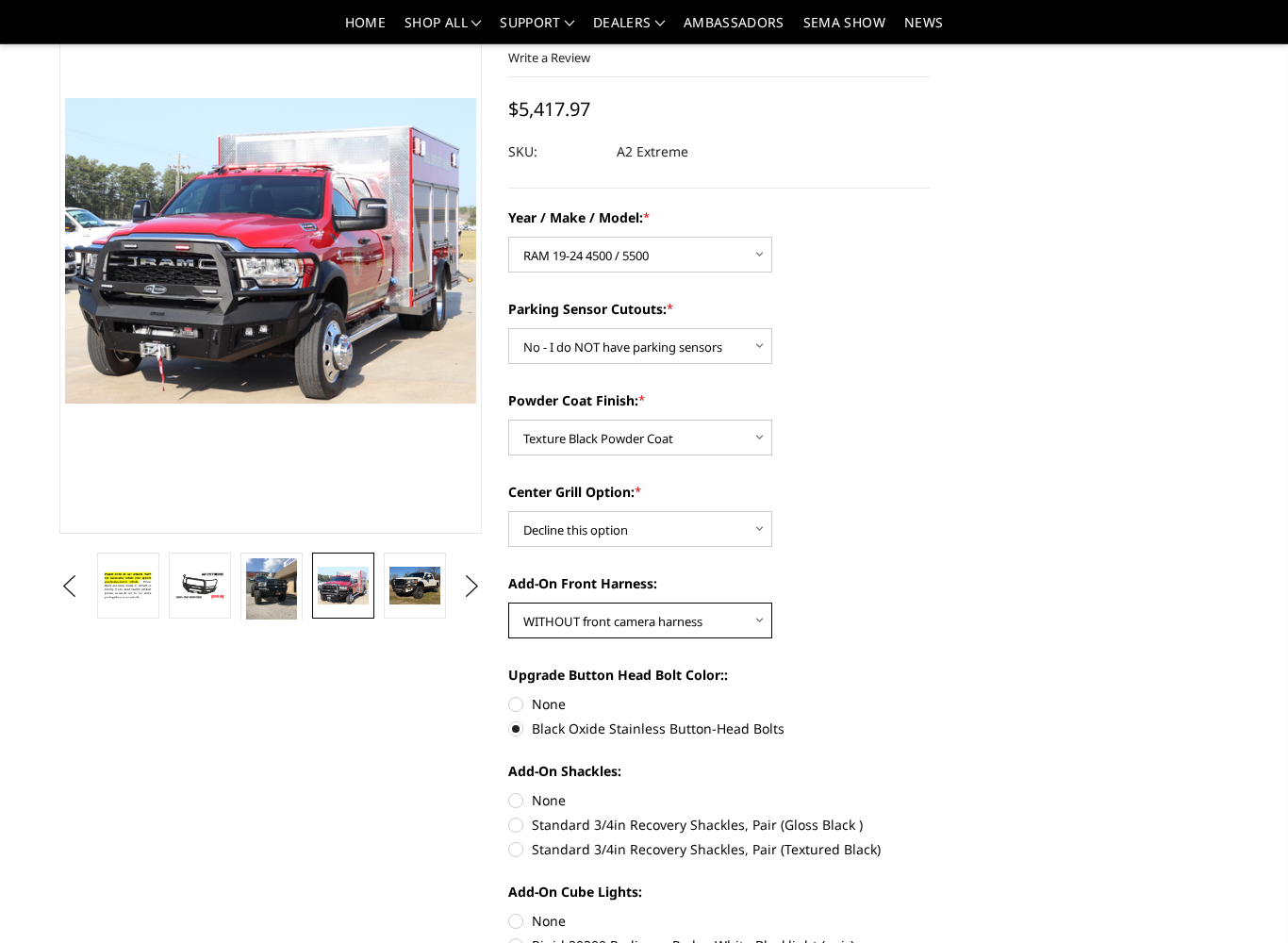 click on "Choose Options
WITH front camera harness
WITHOUT front camera harness" at bounding box center [640, 620] 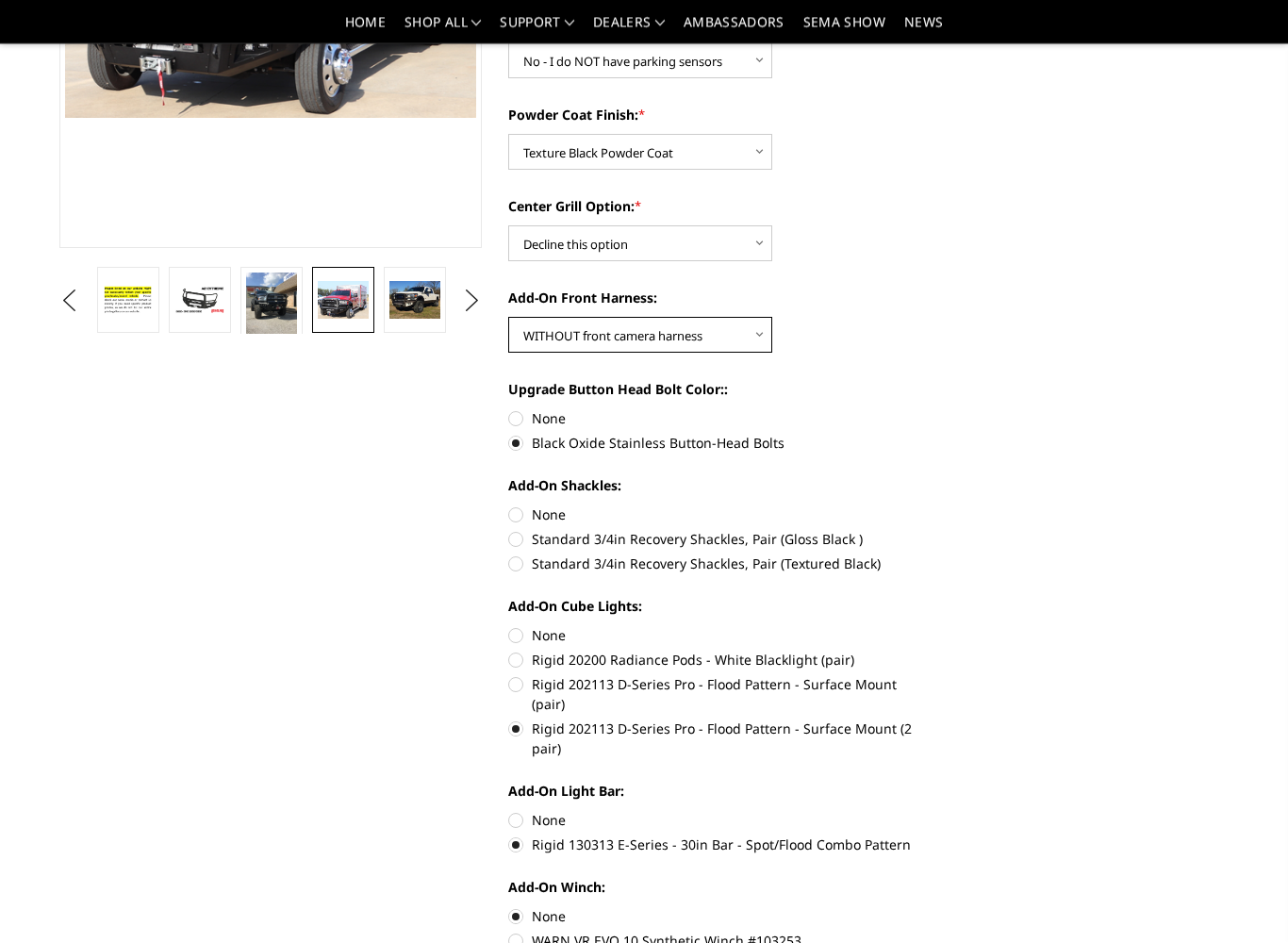 scroll, scrollTop: 413, scrollLeft: 0, axis: vertical 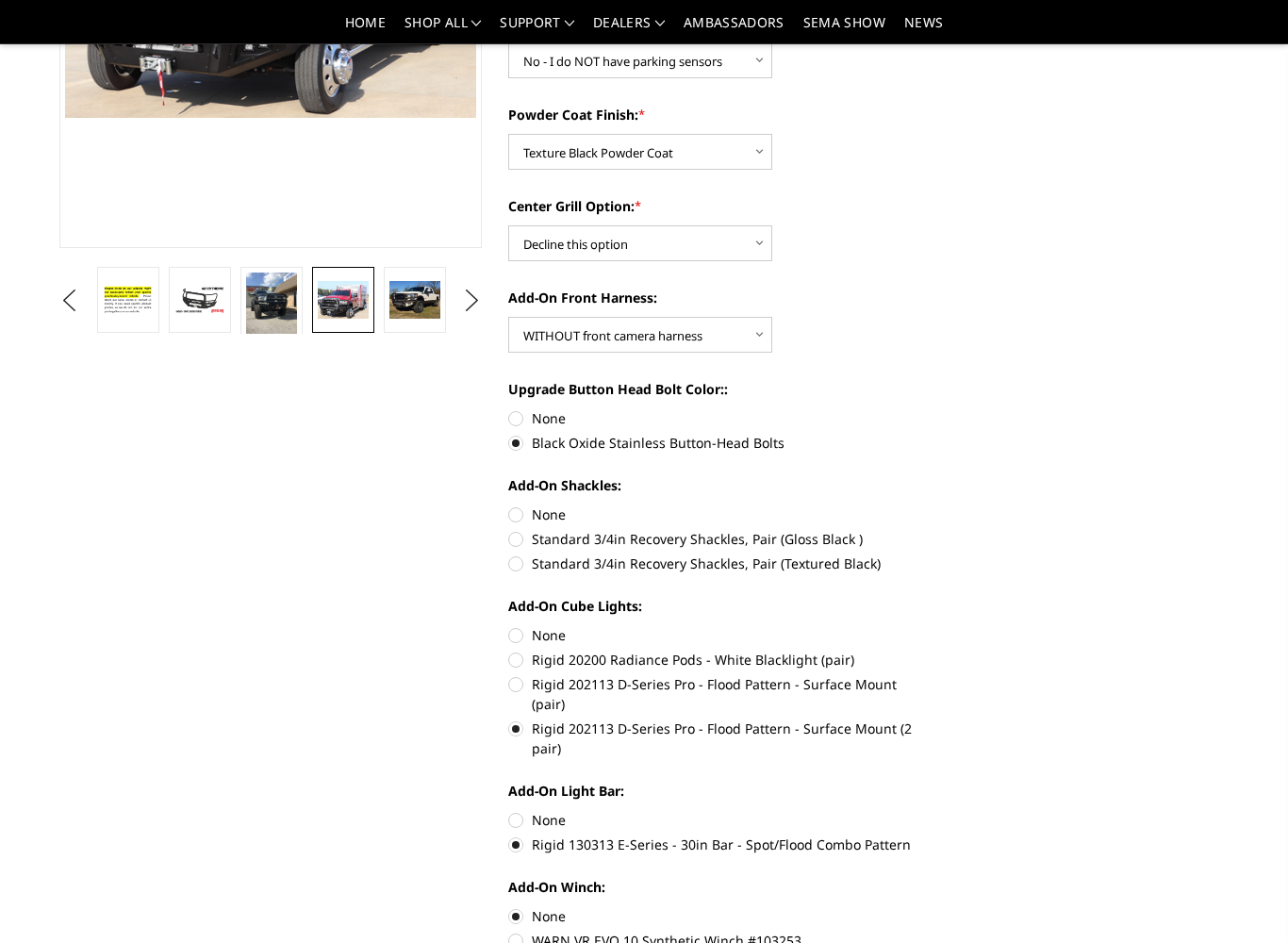 click on "None" at bounding box center (719, 514) 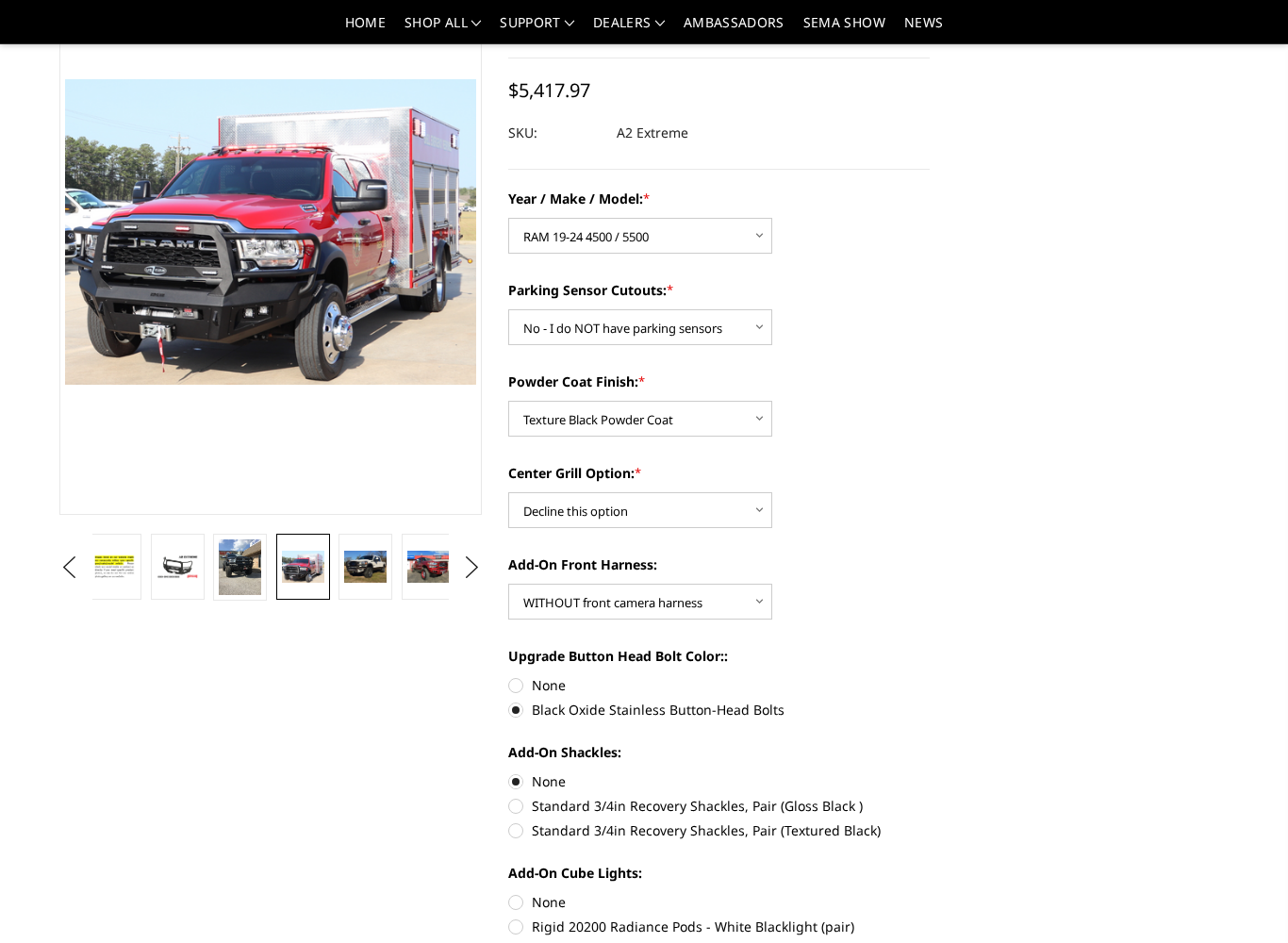 scroll, scrollTop: 144, scrollLeft: 0, axis: vertical 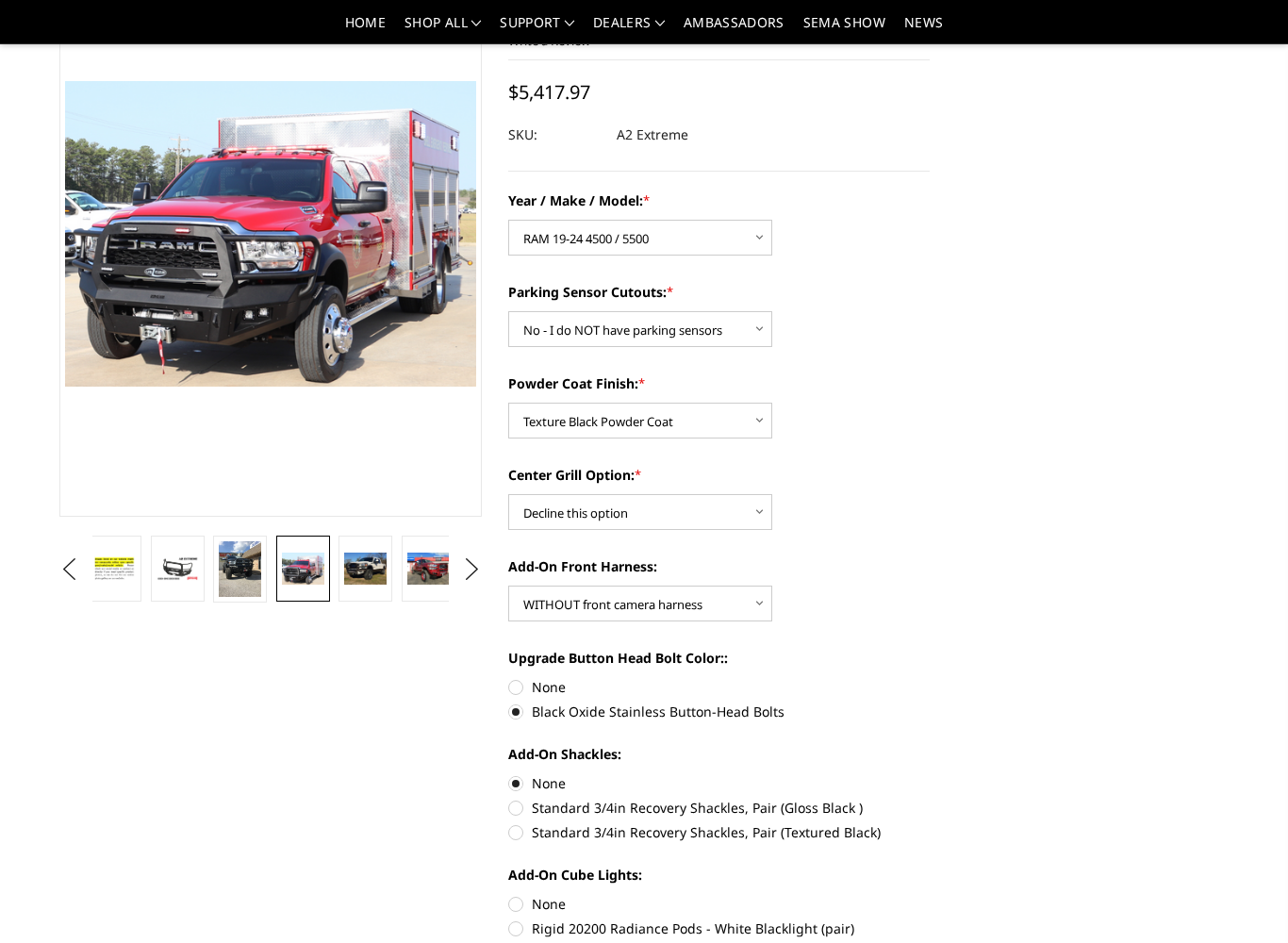 click on "Standard 3/4in Recovery Shackles, Pair (Textured Black)" at bounding box center [719, 832] 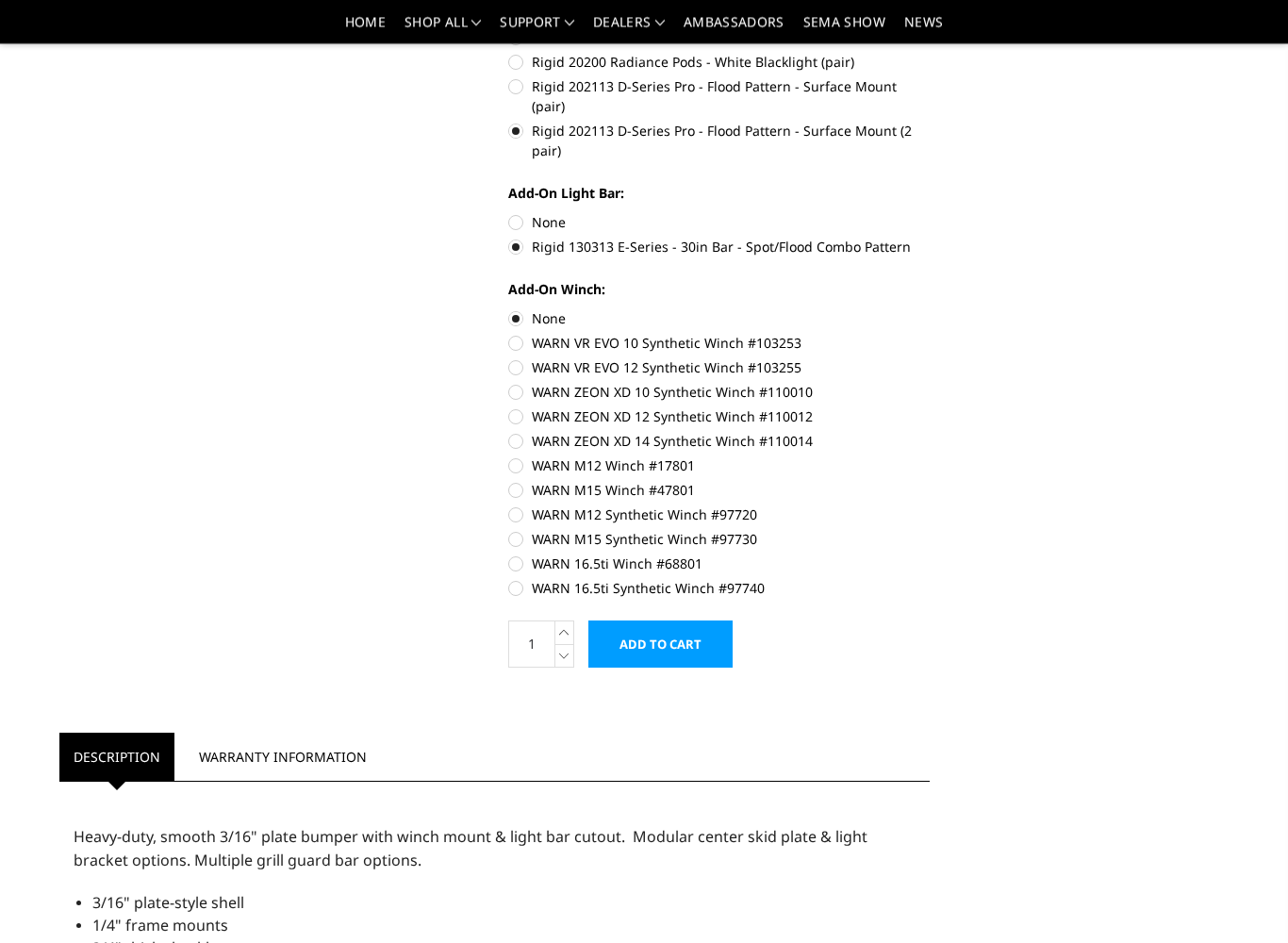 scroll, scrollTop: 1053, scrollLeft: 0, axis: vertical 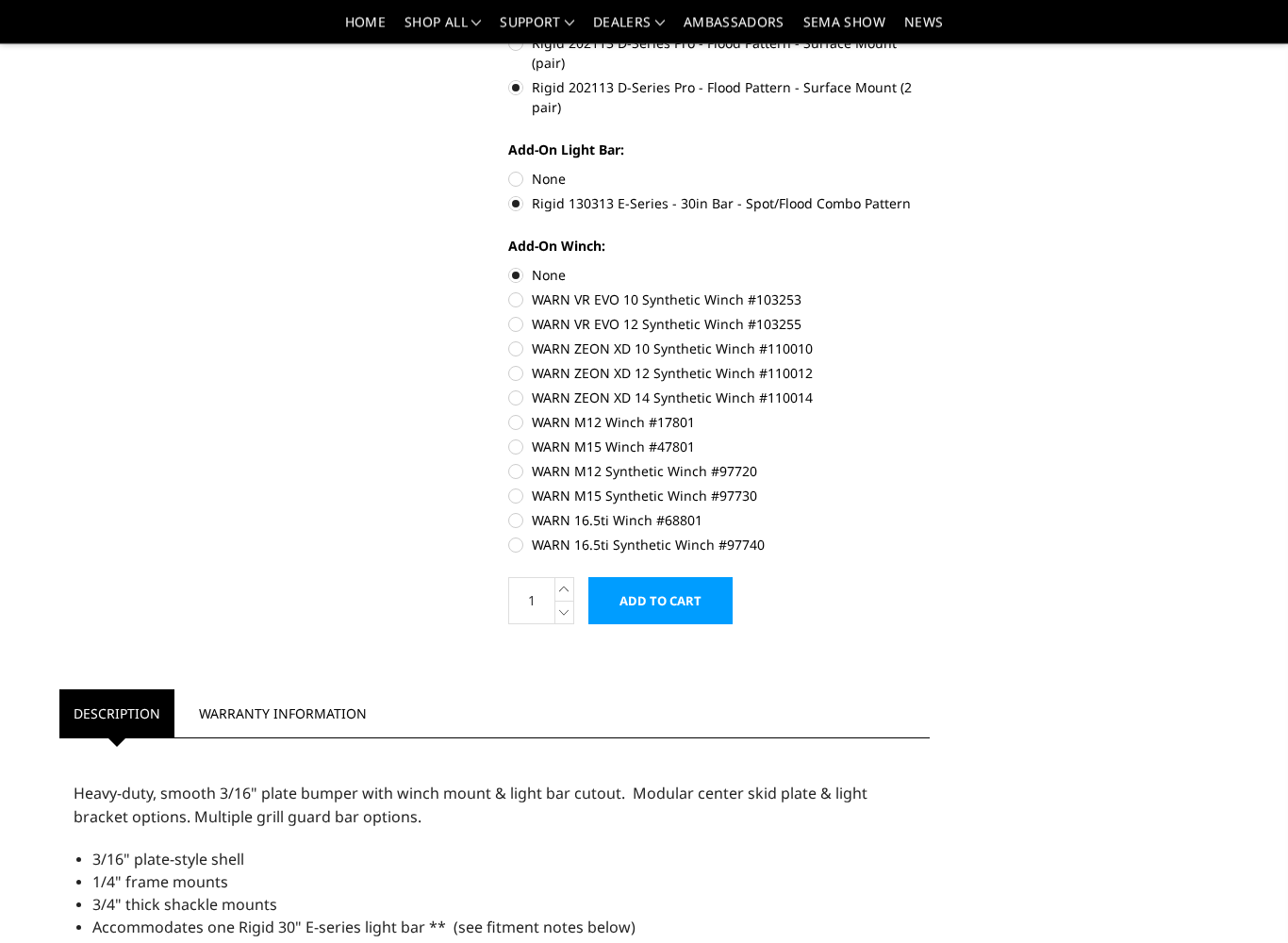 click on "WARN ZEON XD 12 Synthetic Winch #110012" at bounding box center (719, 373) 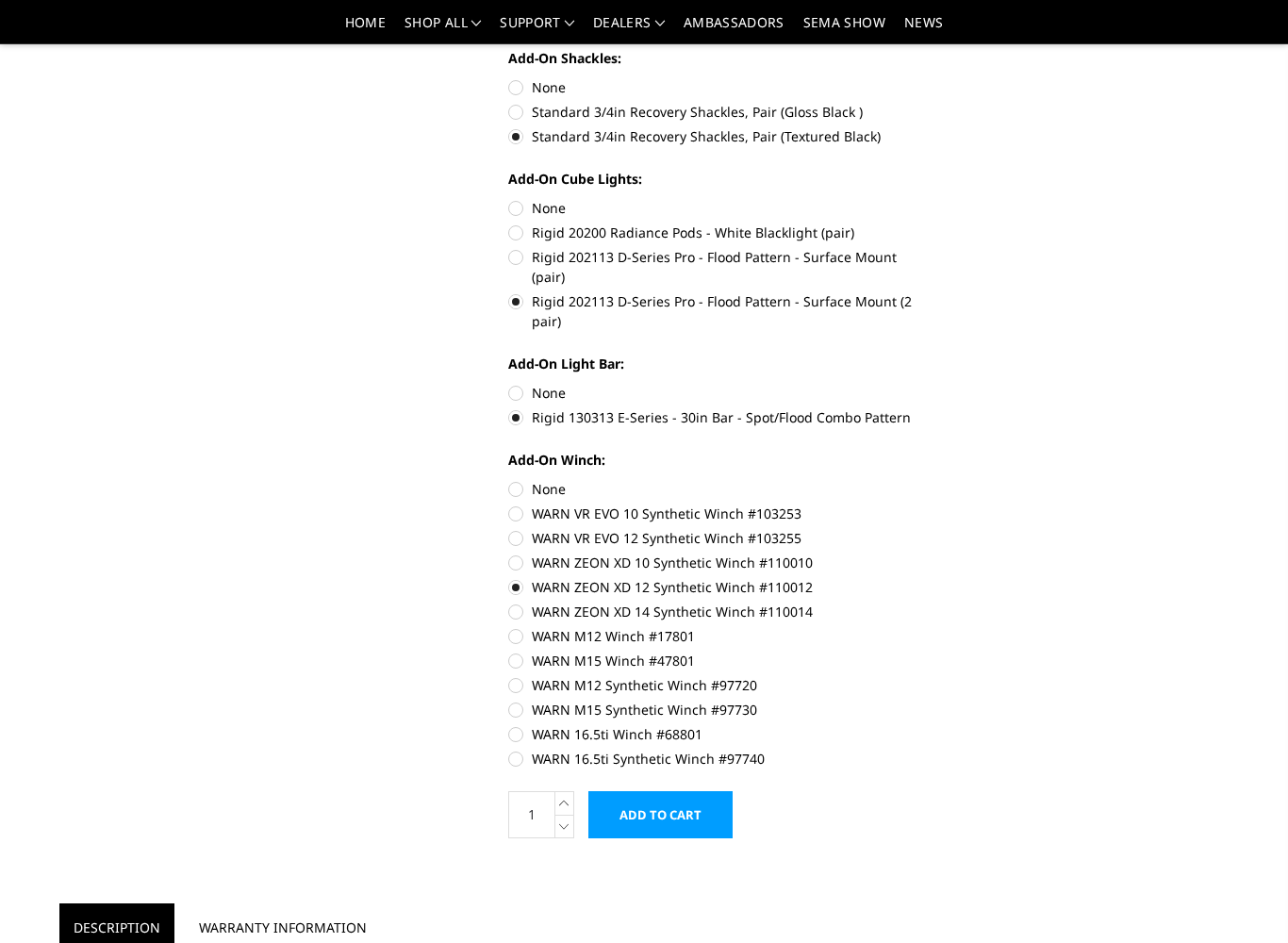 scroll, scrollTop: 845, scrollLeft: 0, axis: vertical 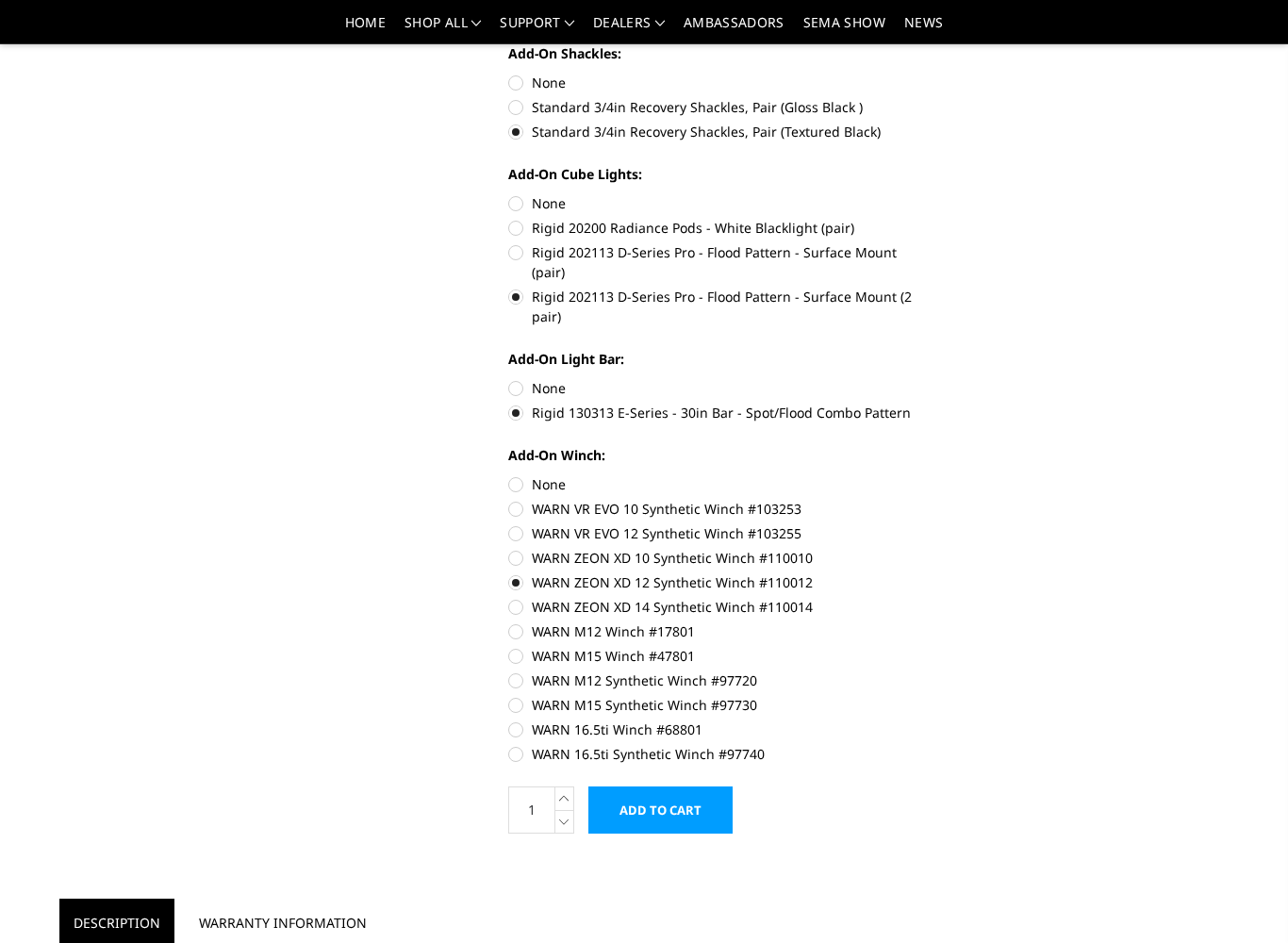 click on "None" at bounding box center (719, 484) 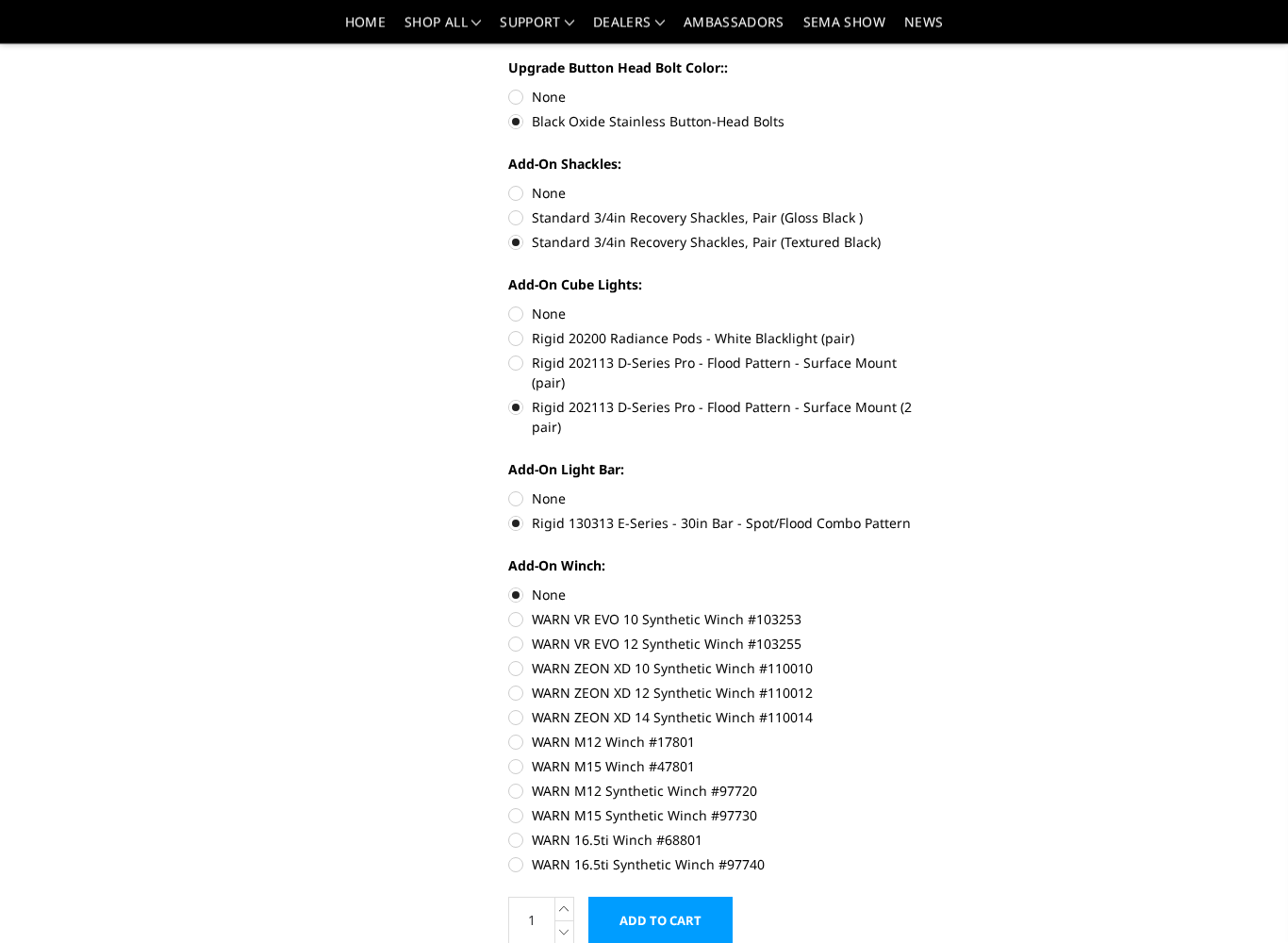 scroll, scrollTop: 735, scrollLeft: 0, axis: vertical 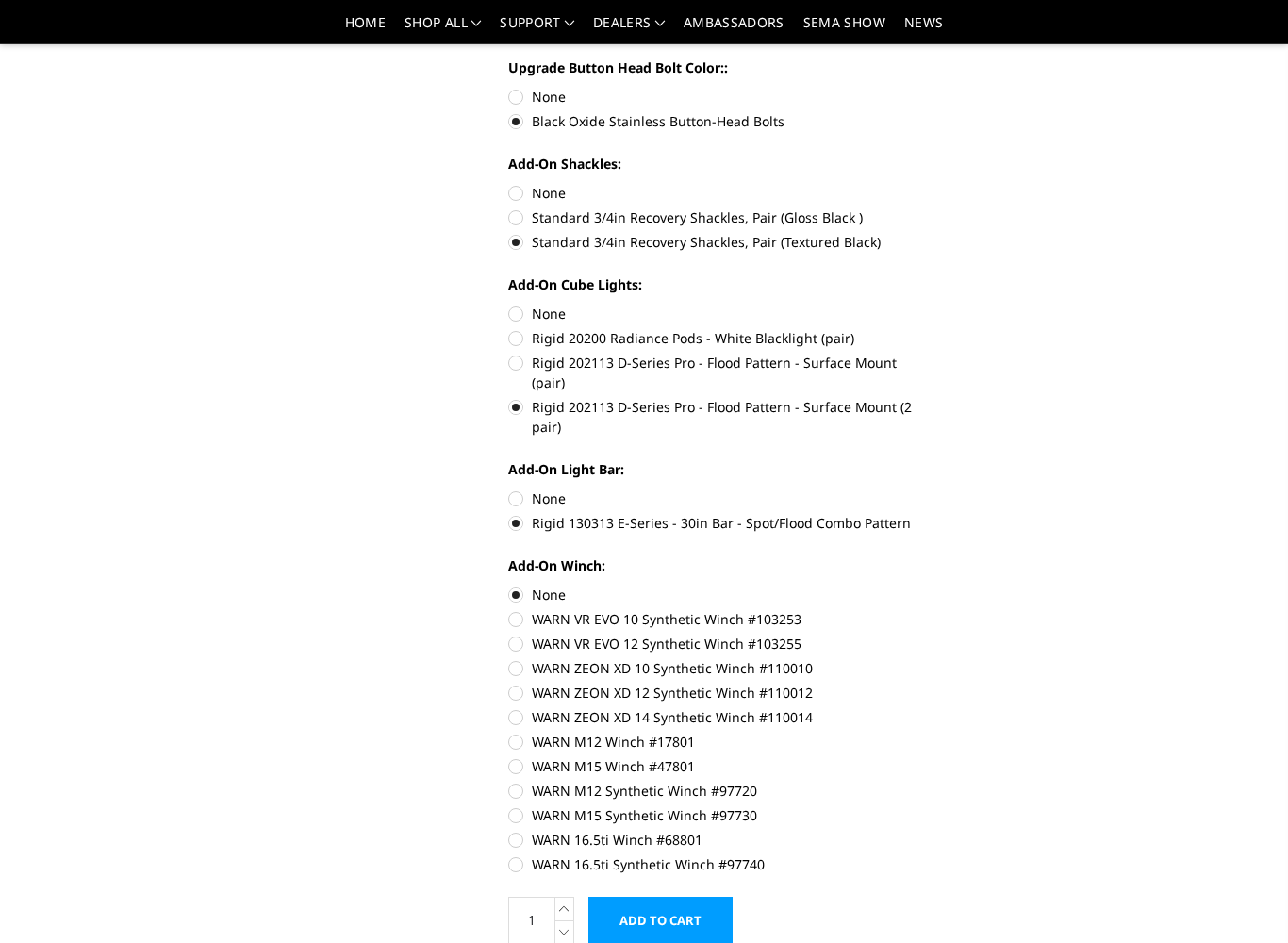 click on "WARN ZEON XD 12 Synthetic Winch #110012" at bounding box center [719, 692] 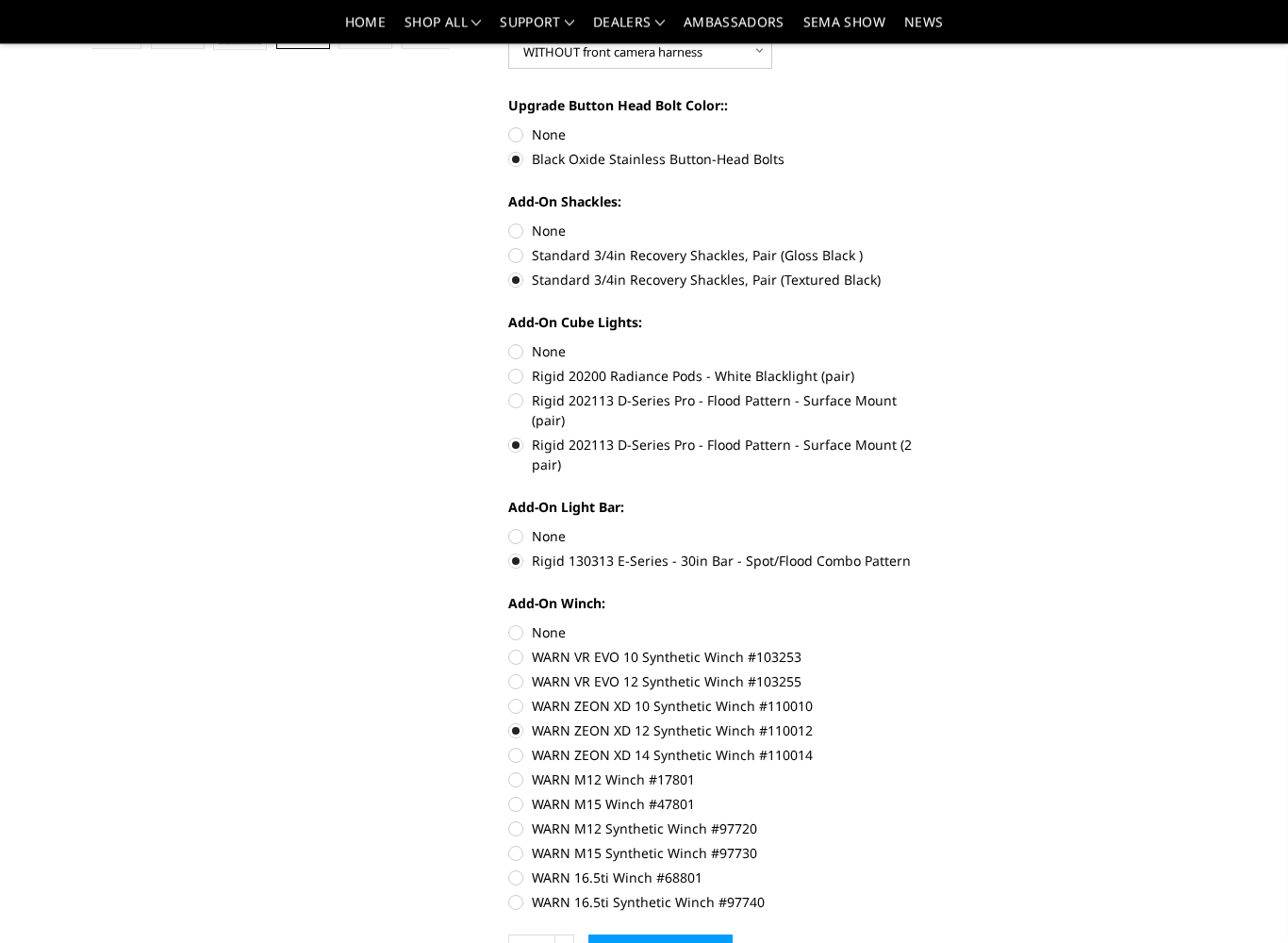 scroll, scrollTop: 699, scrollLeft: 0, axis: vertical 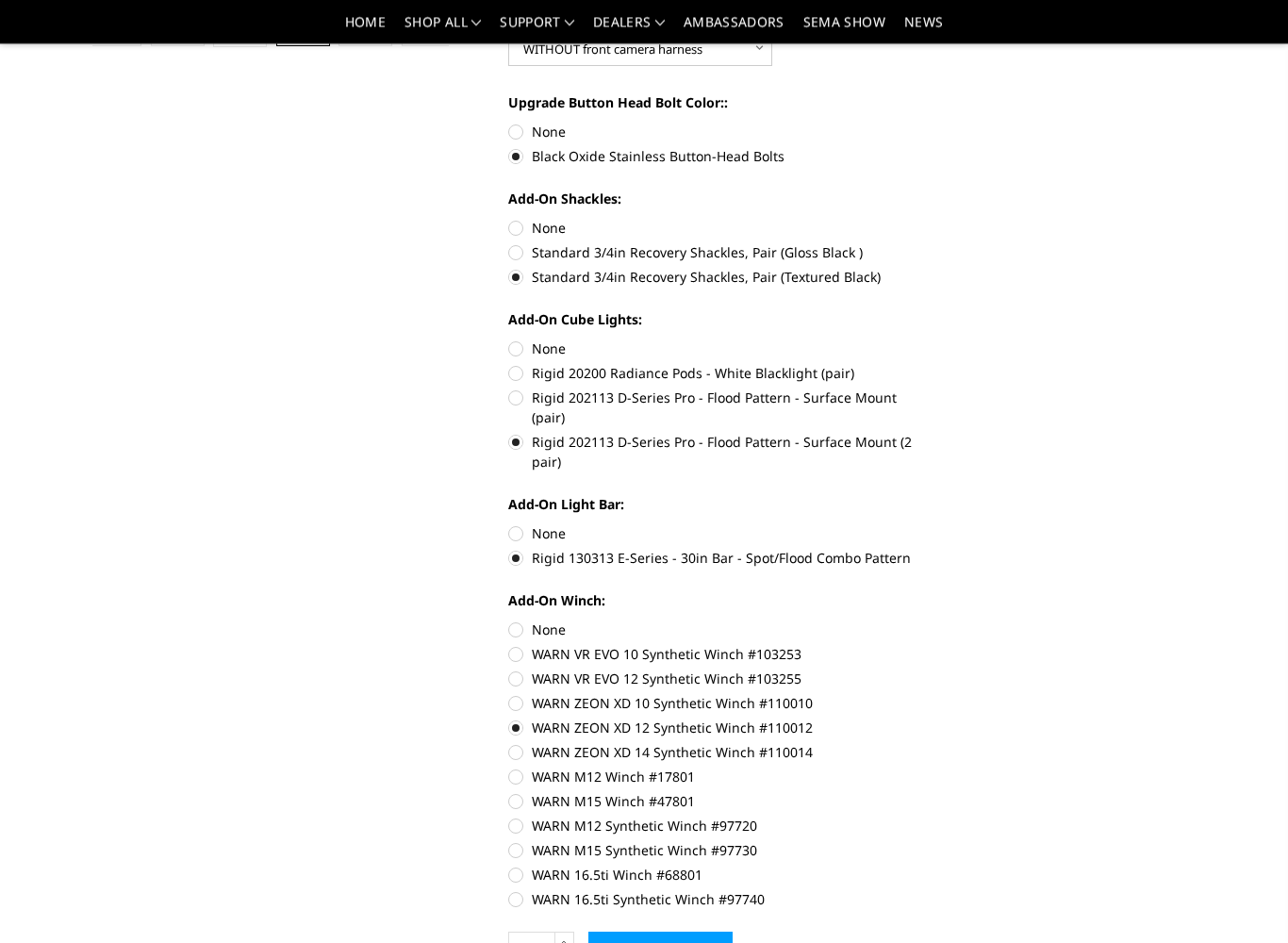 click on "WARN ZEON XD 12 Synthetic Winch #110012" at bounding box center [719, 728] 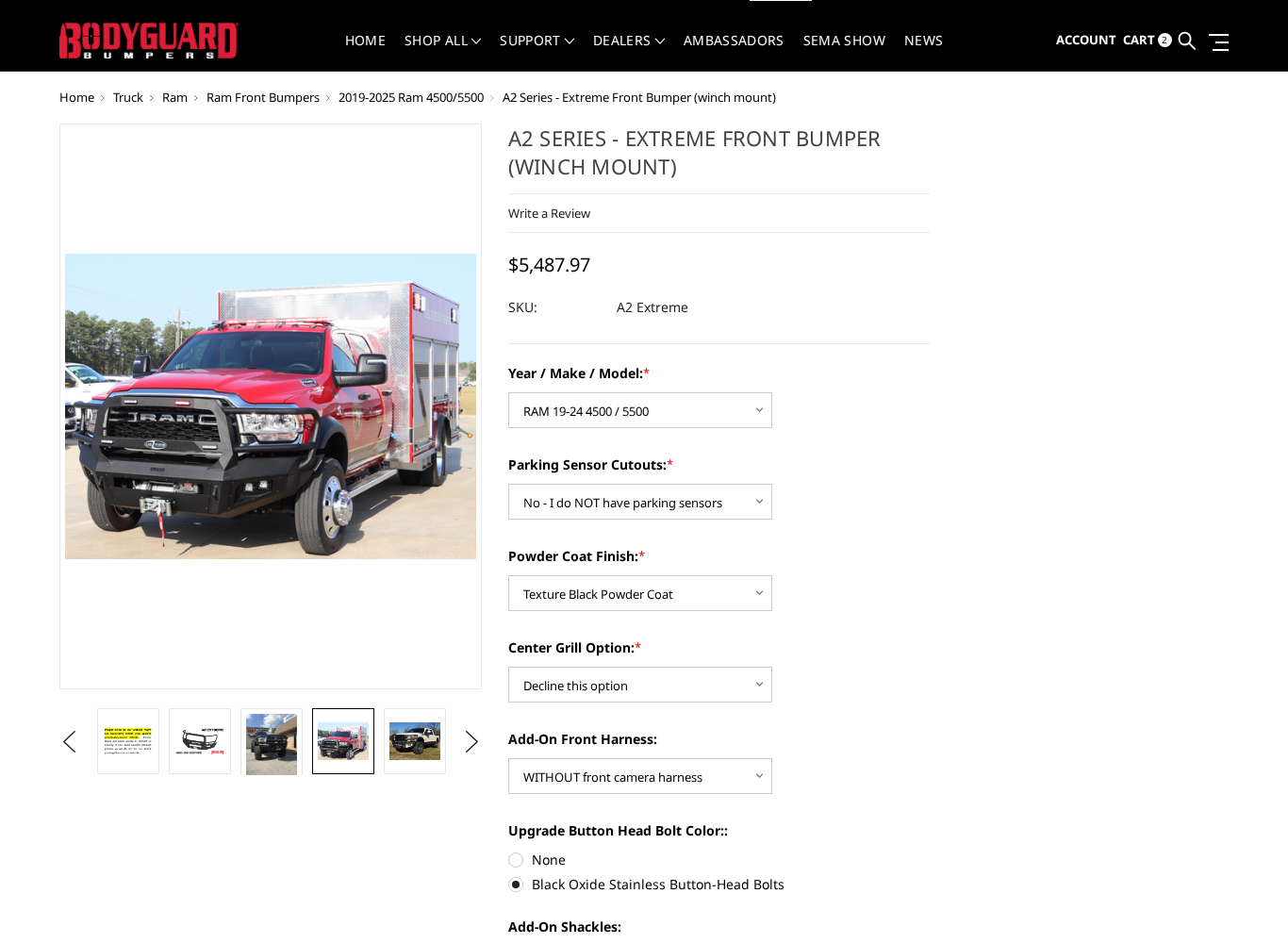 scroll, scrollTop: 0, scrollLeft: 0, axis: both 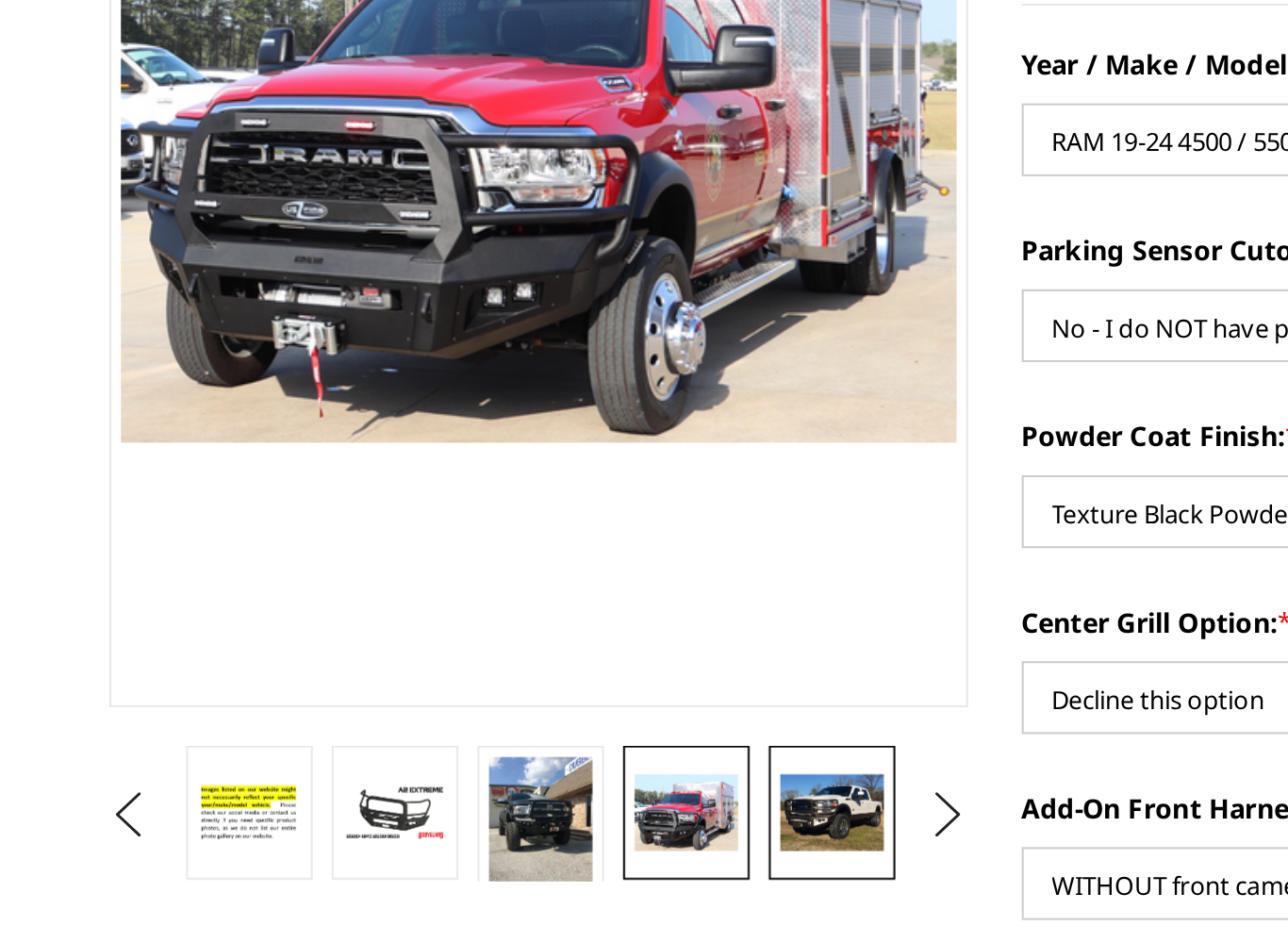 click at bounding box center [415, 713] 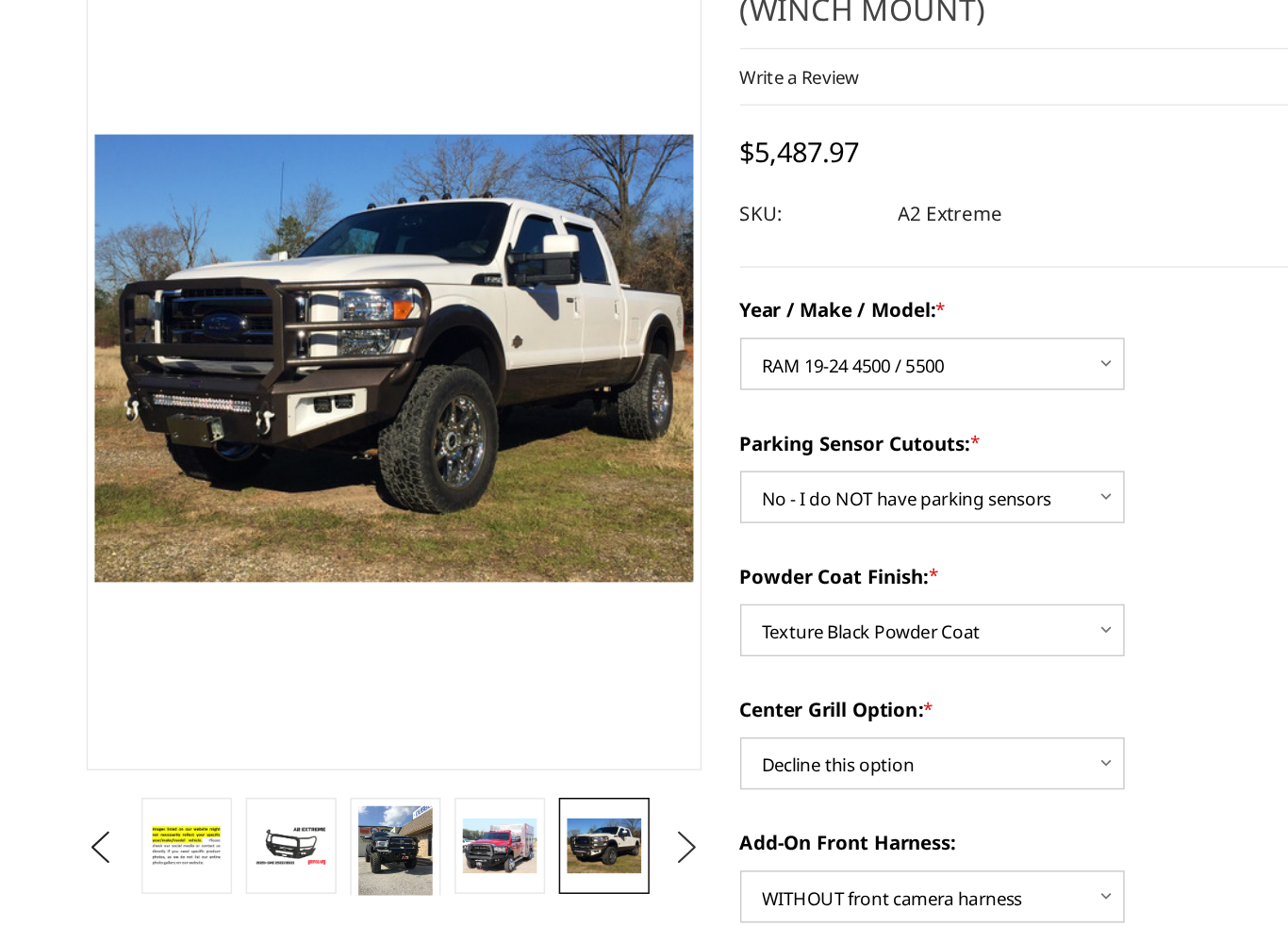 click on "Next" at bounding box center (471, 714) 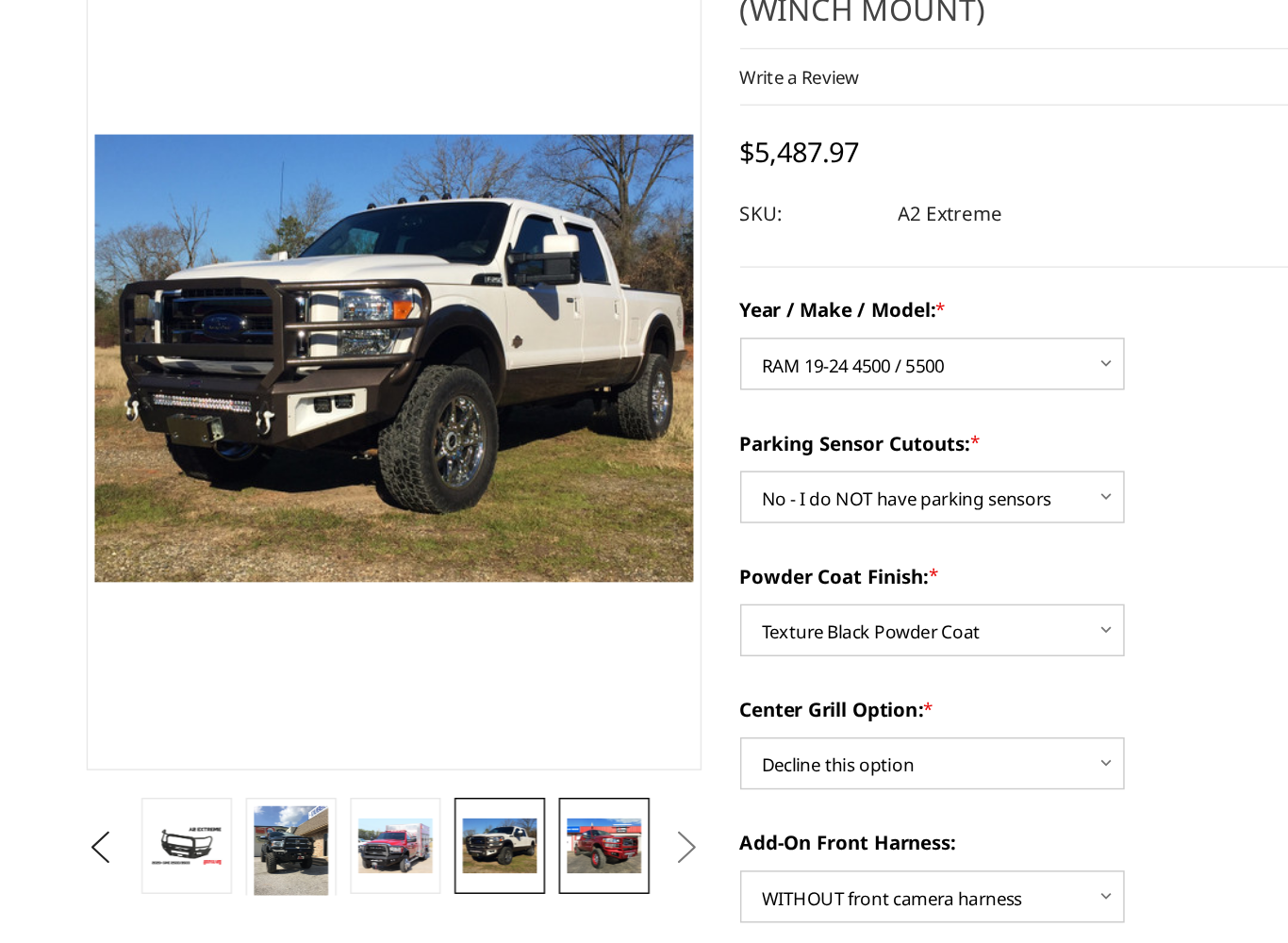 click at bounding box center [415, 713] 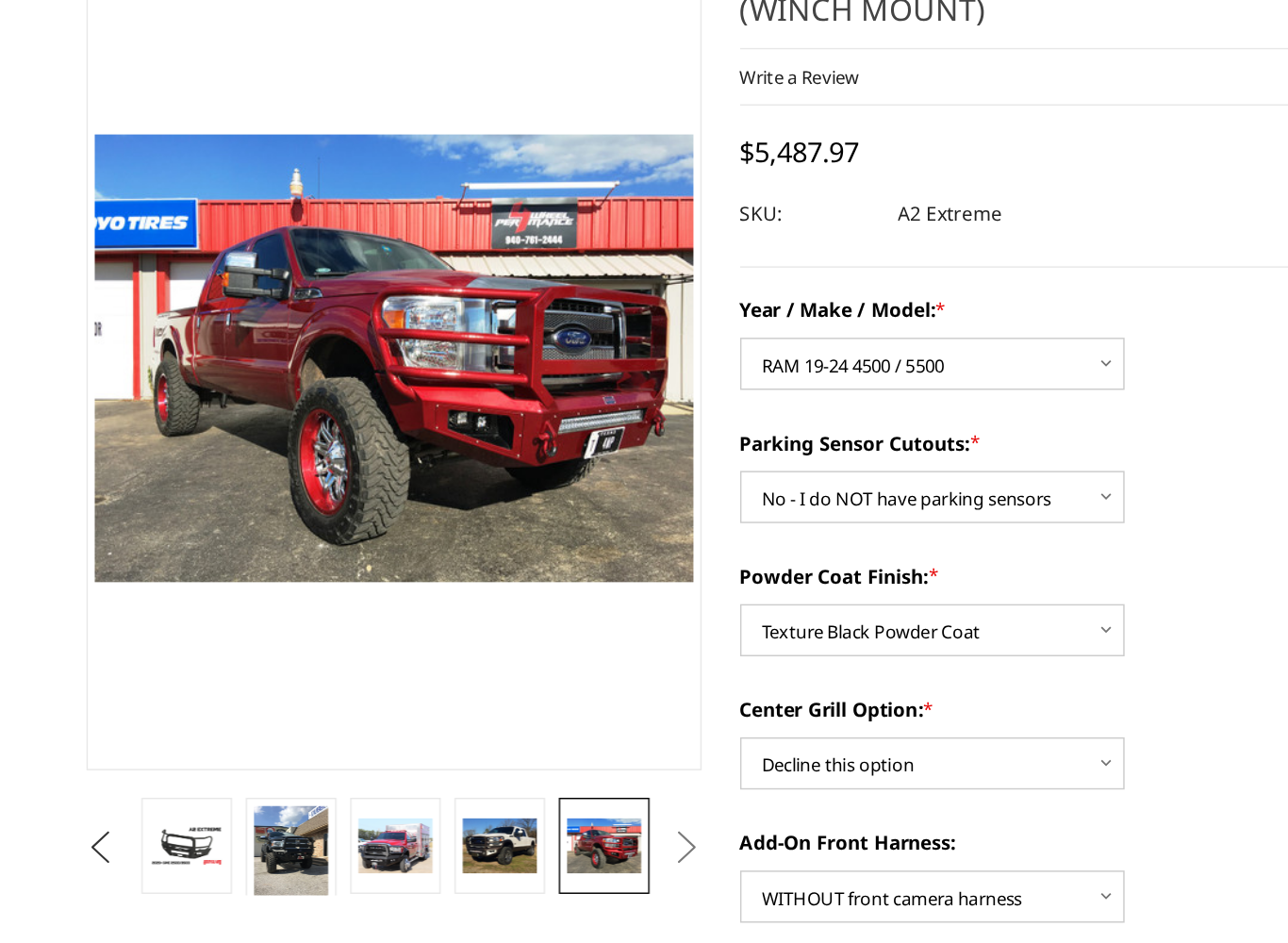 click on "Previous" at bounding box center (69, 714) 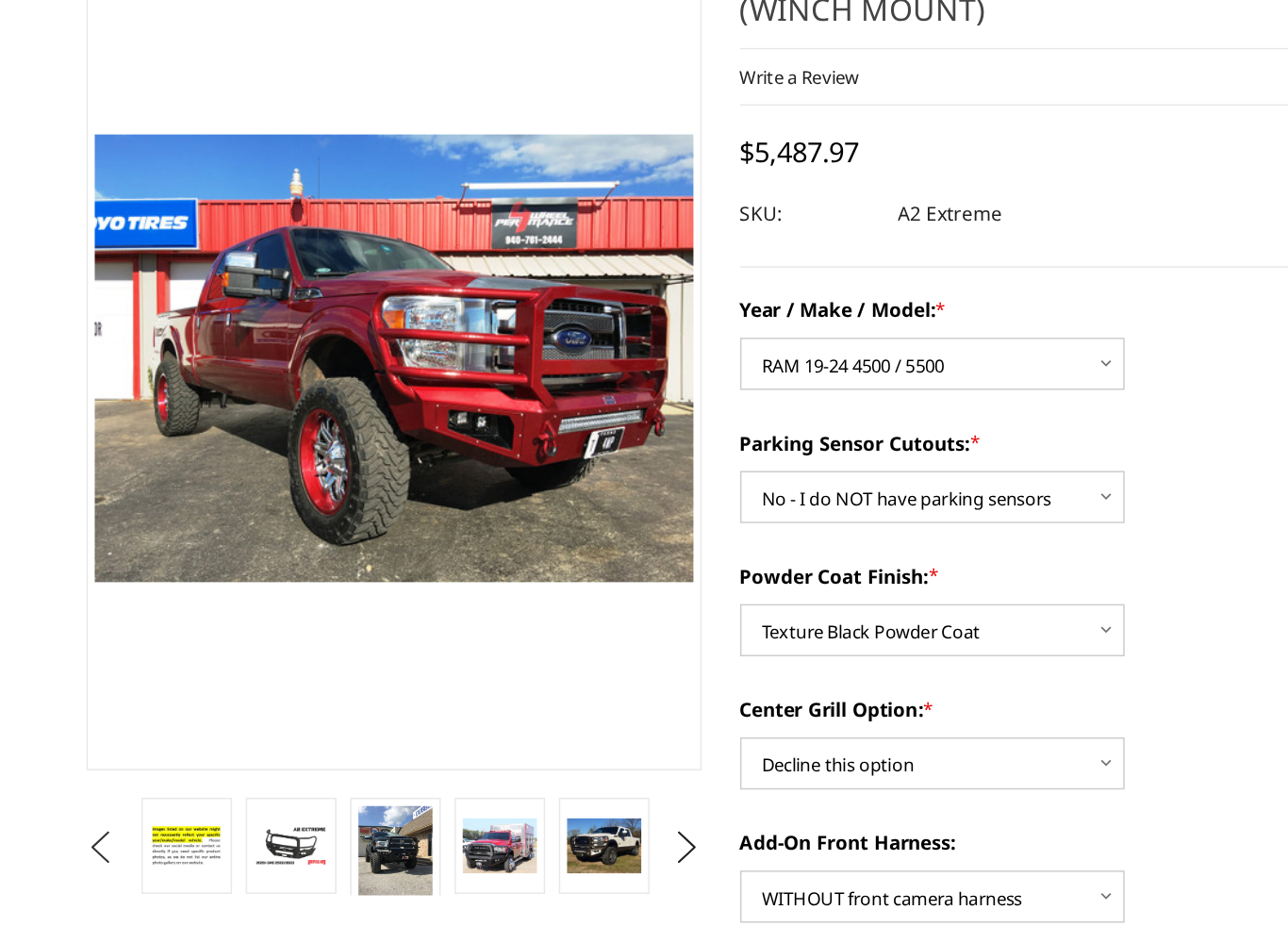 click on "Previous" at bounding box center (69, 714) 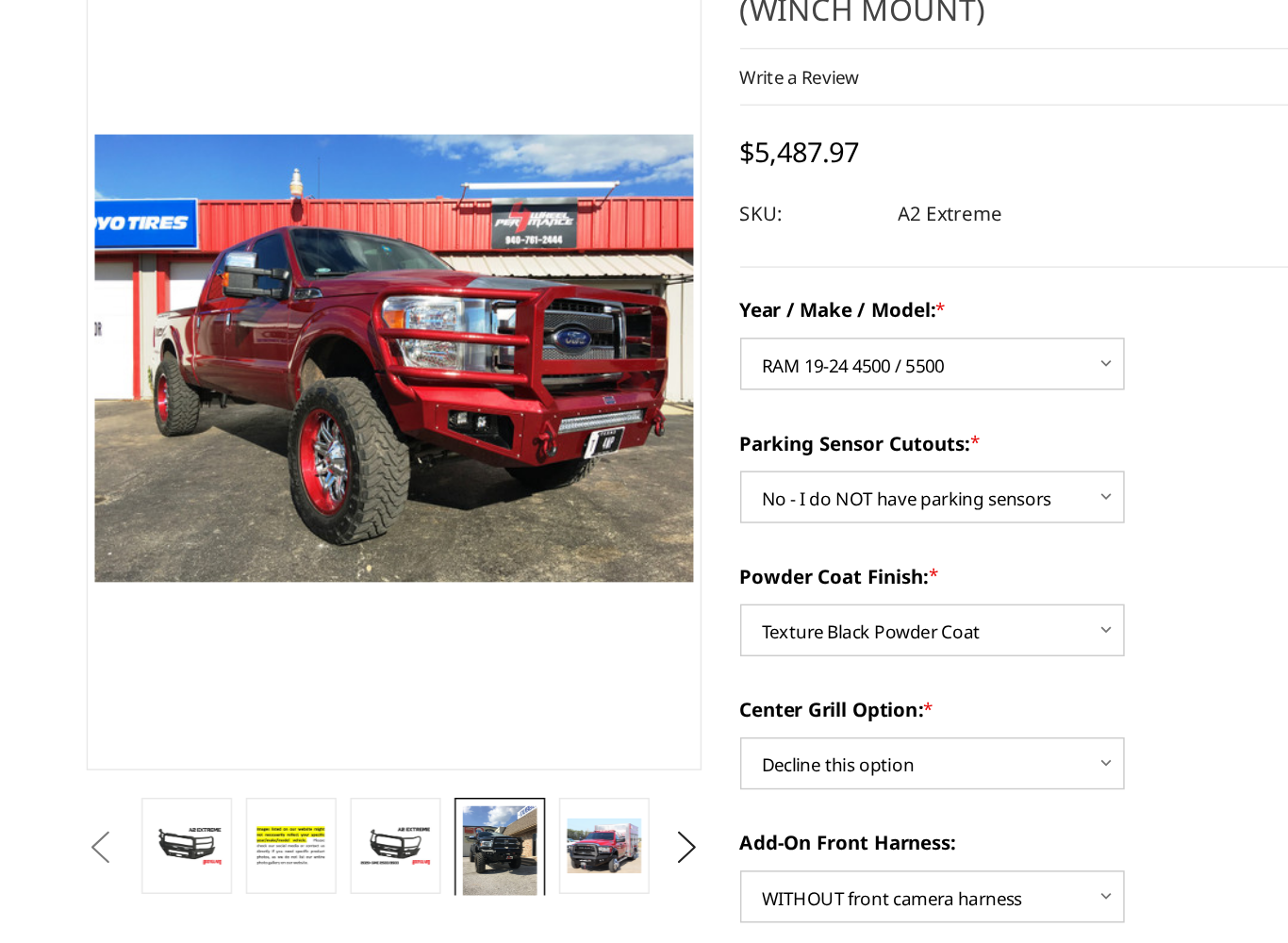 click at bounding box center (343, 720) 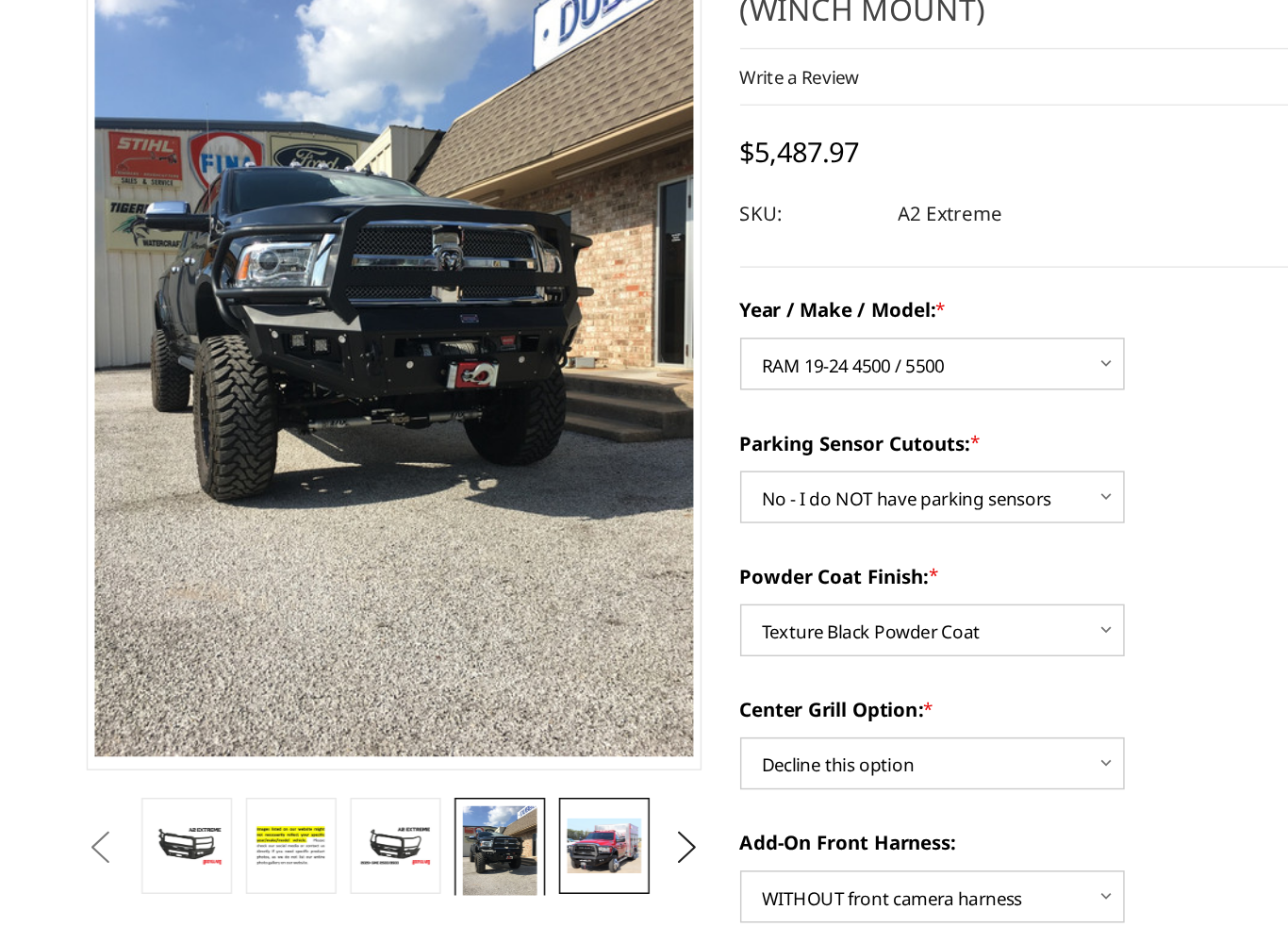 click at bounding box center (415, 713) 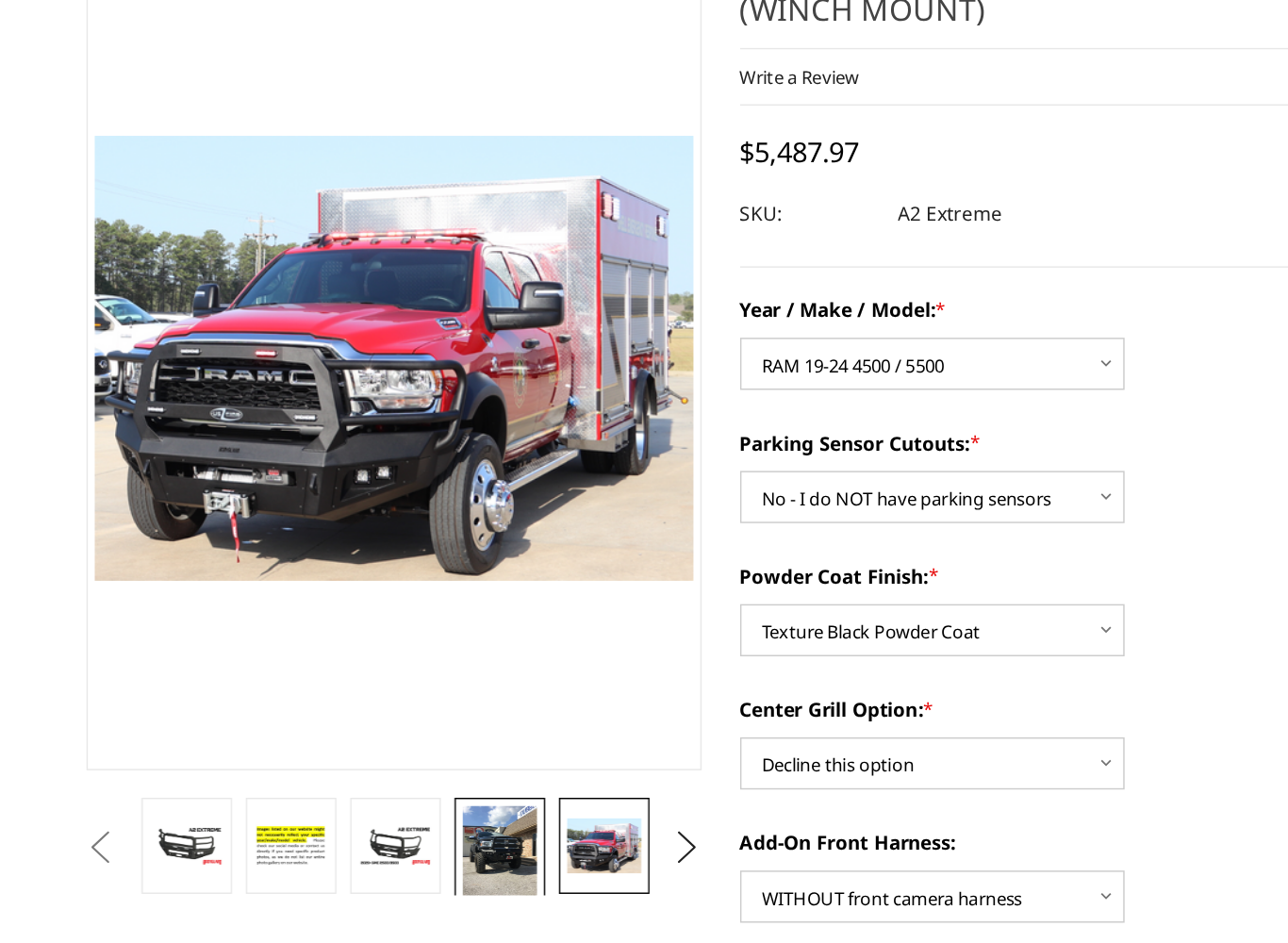 click at bounding box center (343, 720) 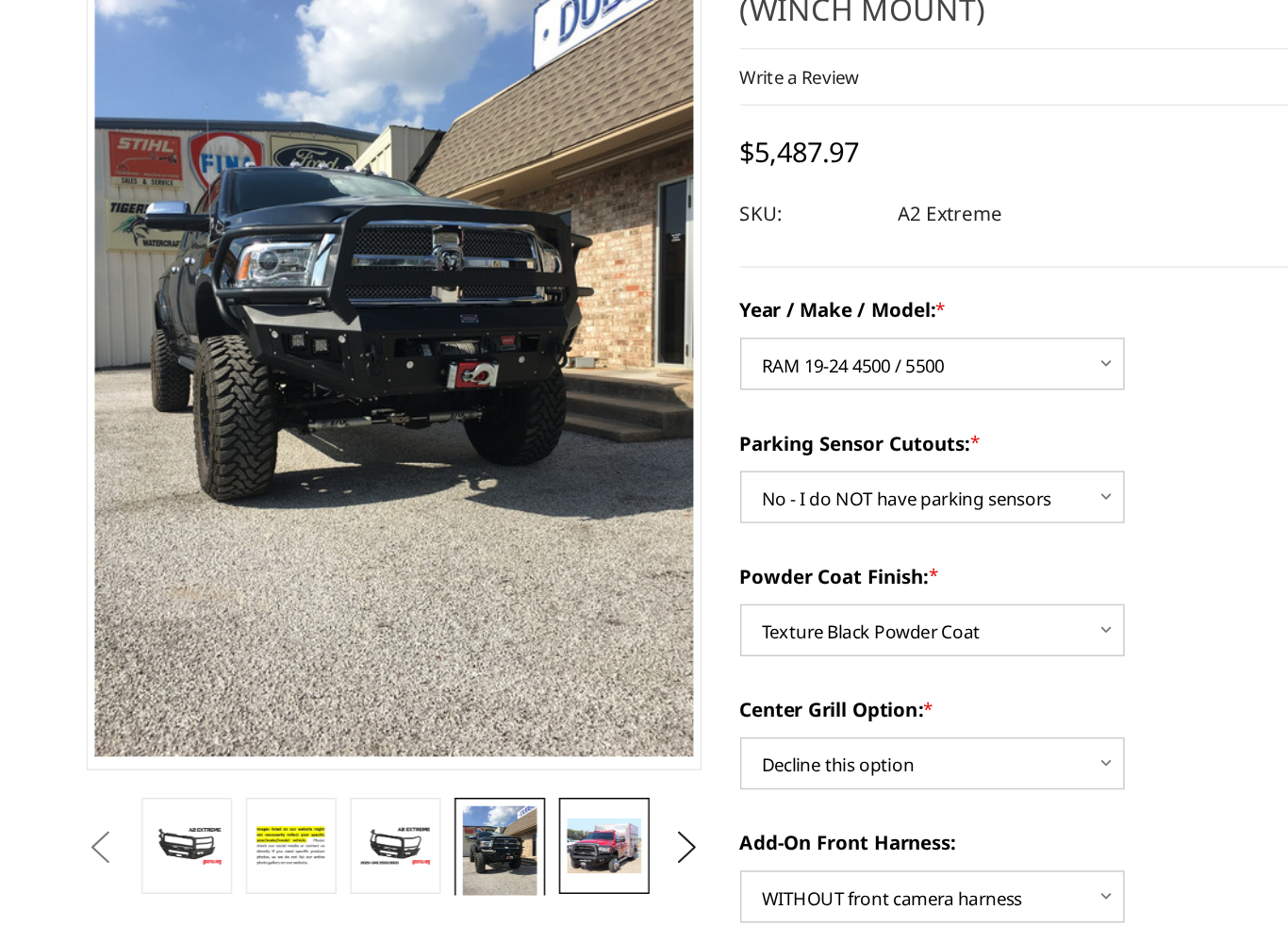 click at bounding box center [415, 713] 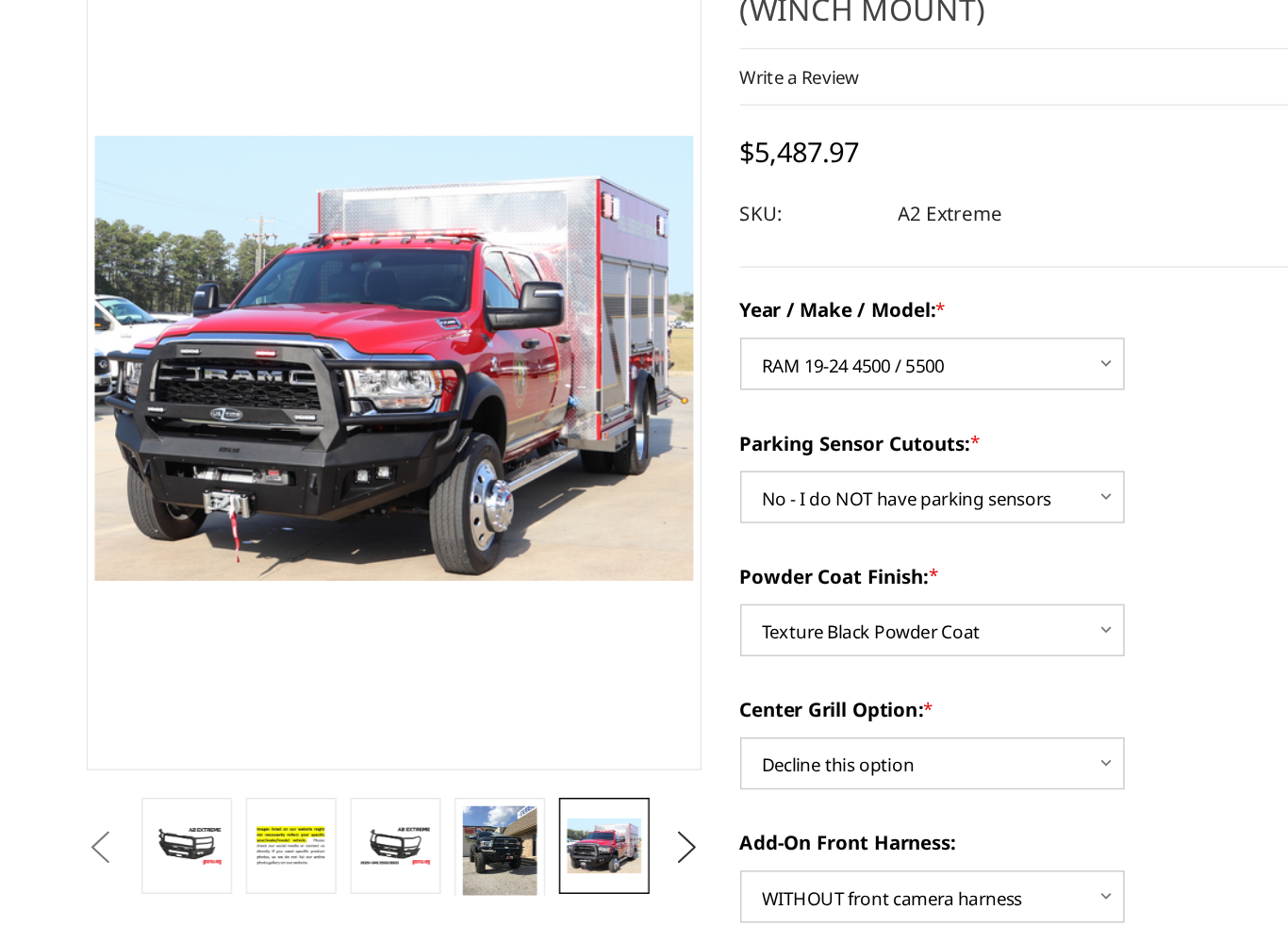 click on "Next" at bounding box center [471, 714] 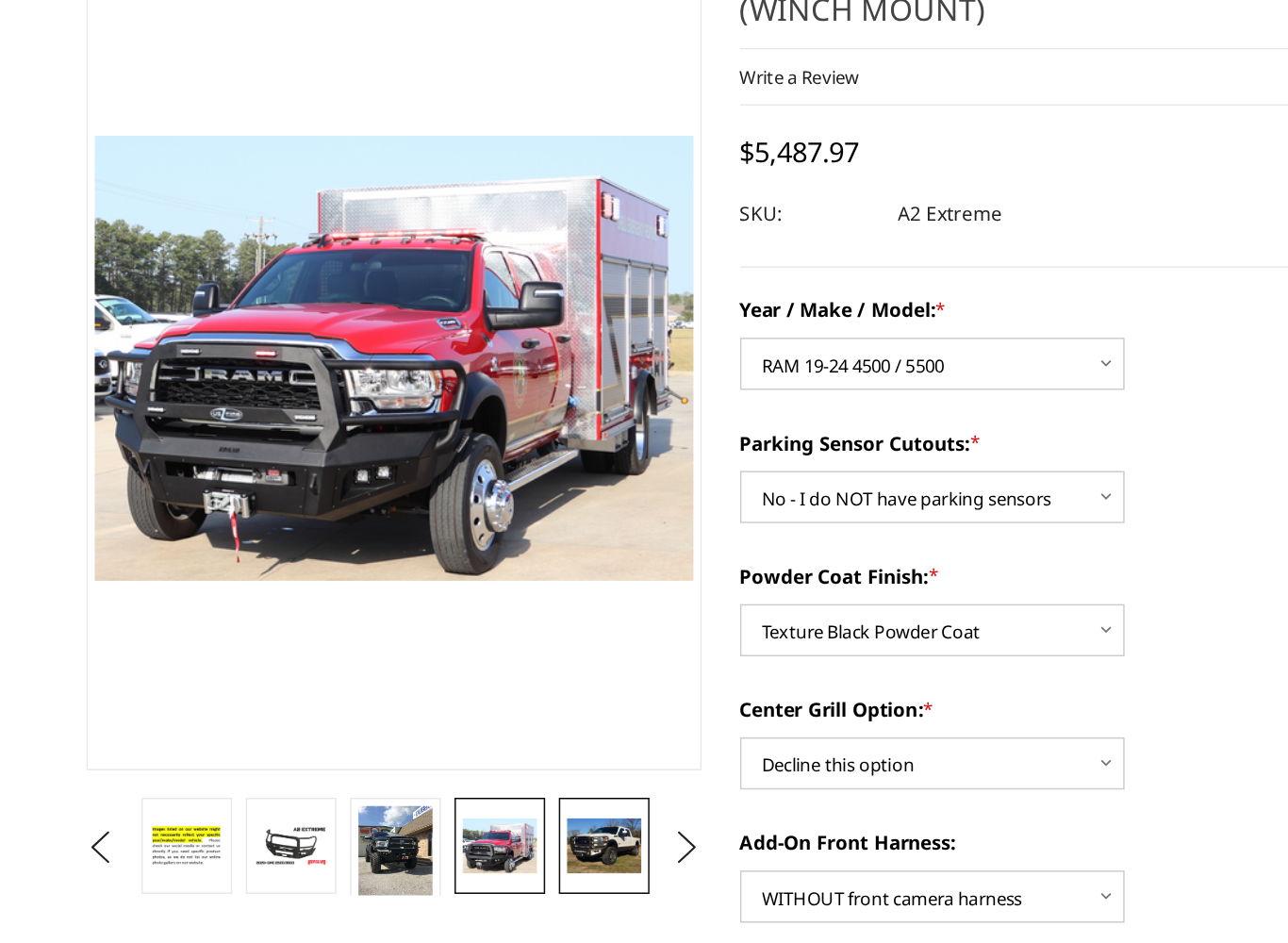 click at bounding box center [415, 713] 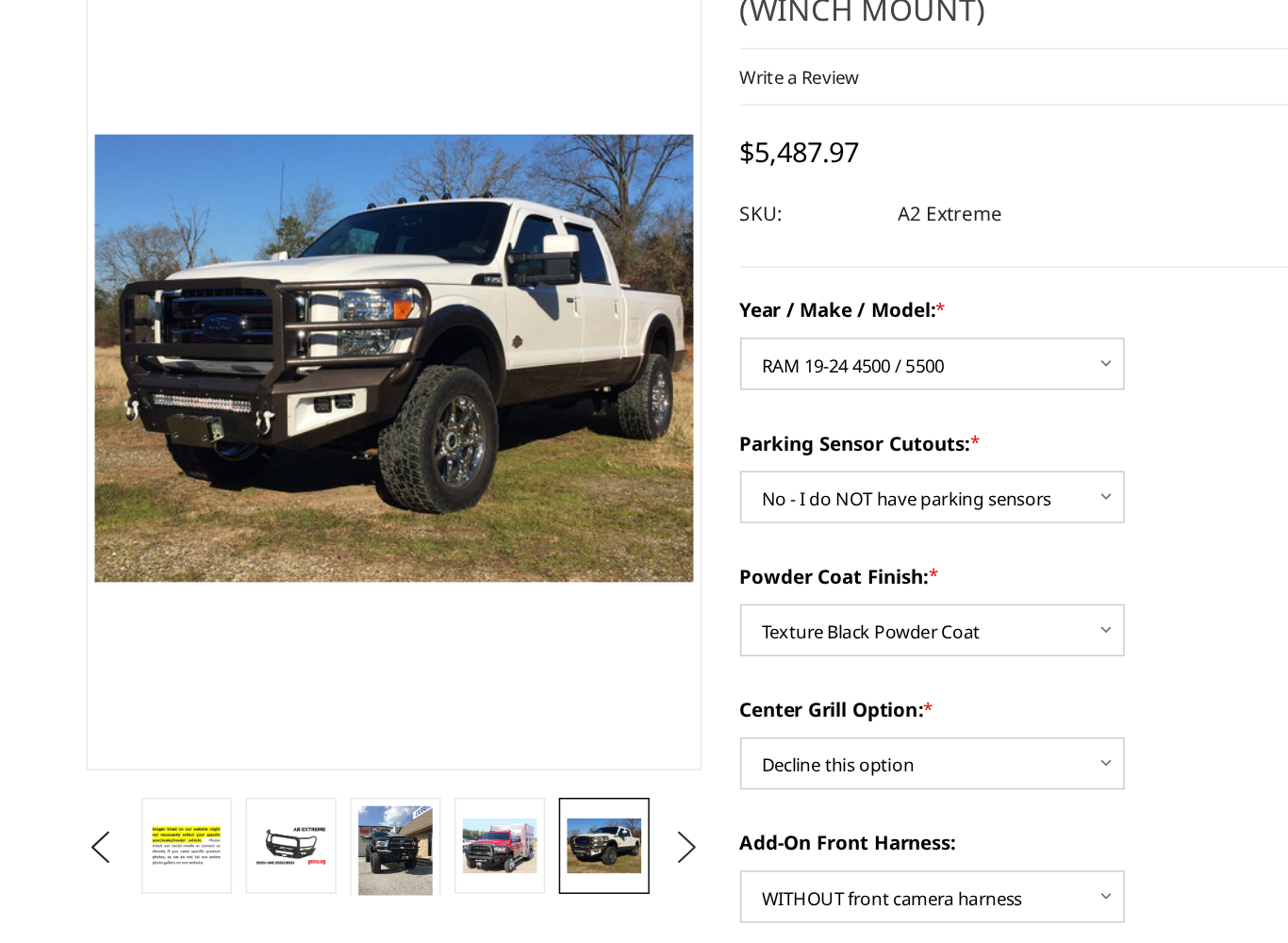 click on "Next" at bounding box center (471, 714) 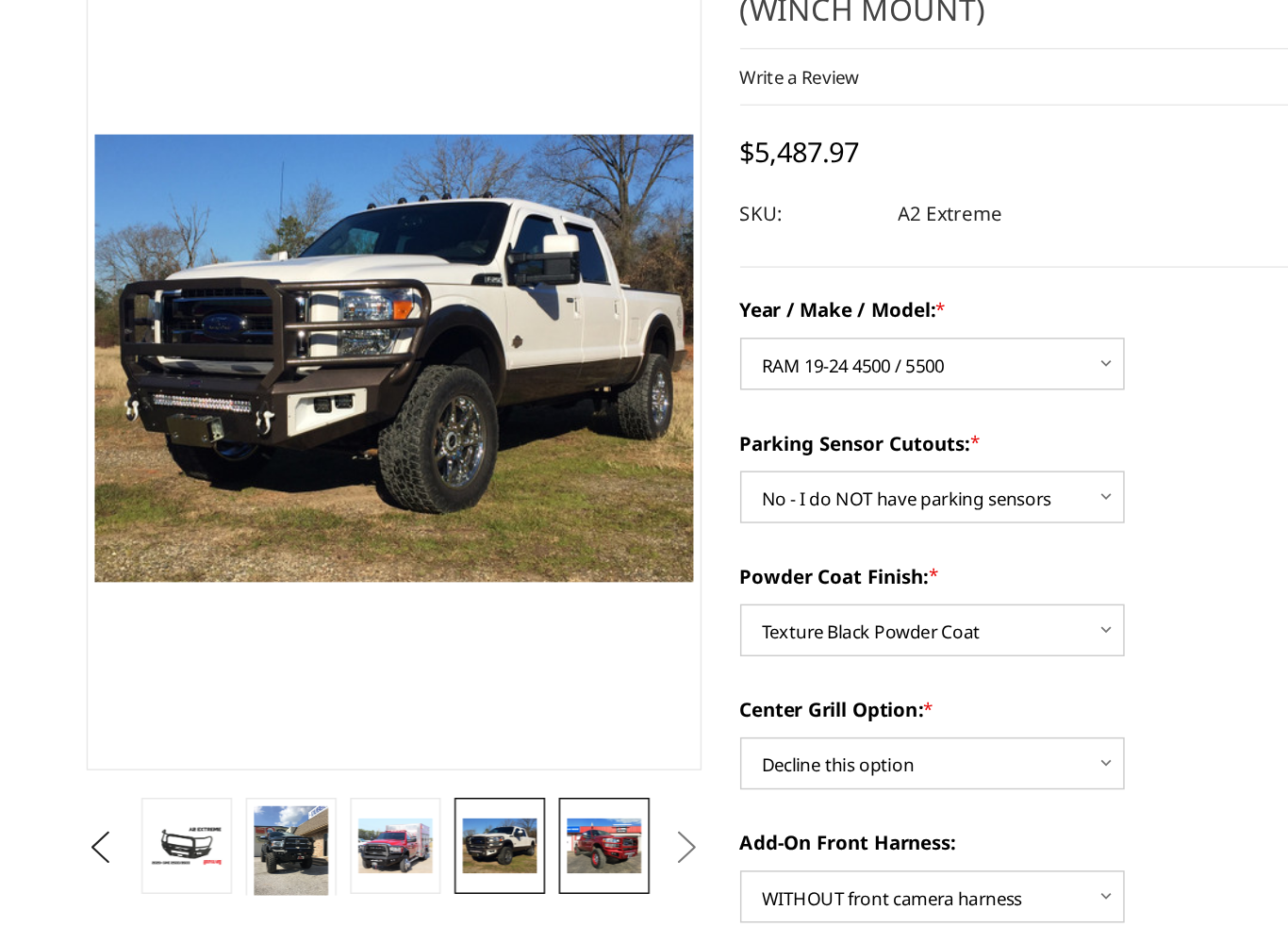 click at bounding box center (415, 713) 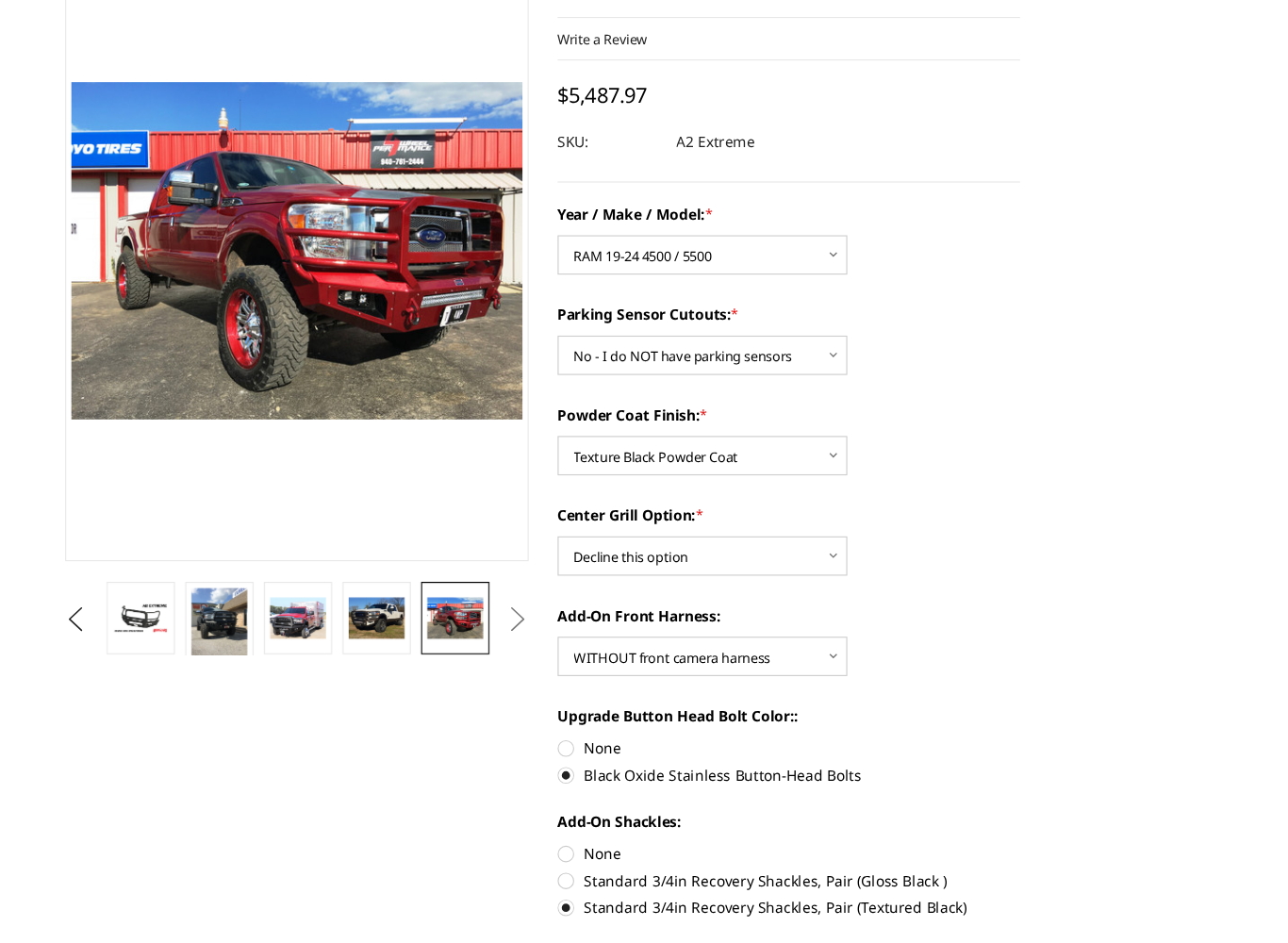 scroll, scrollTop: 138, scrollLeft: 0, axis: vertical 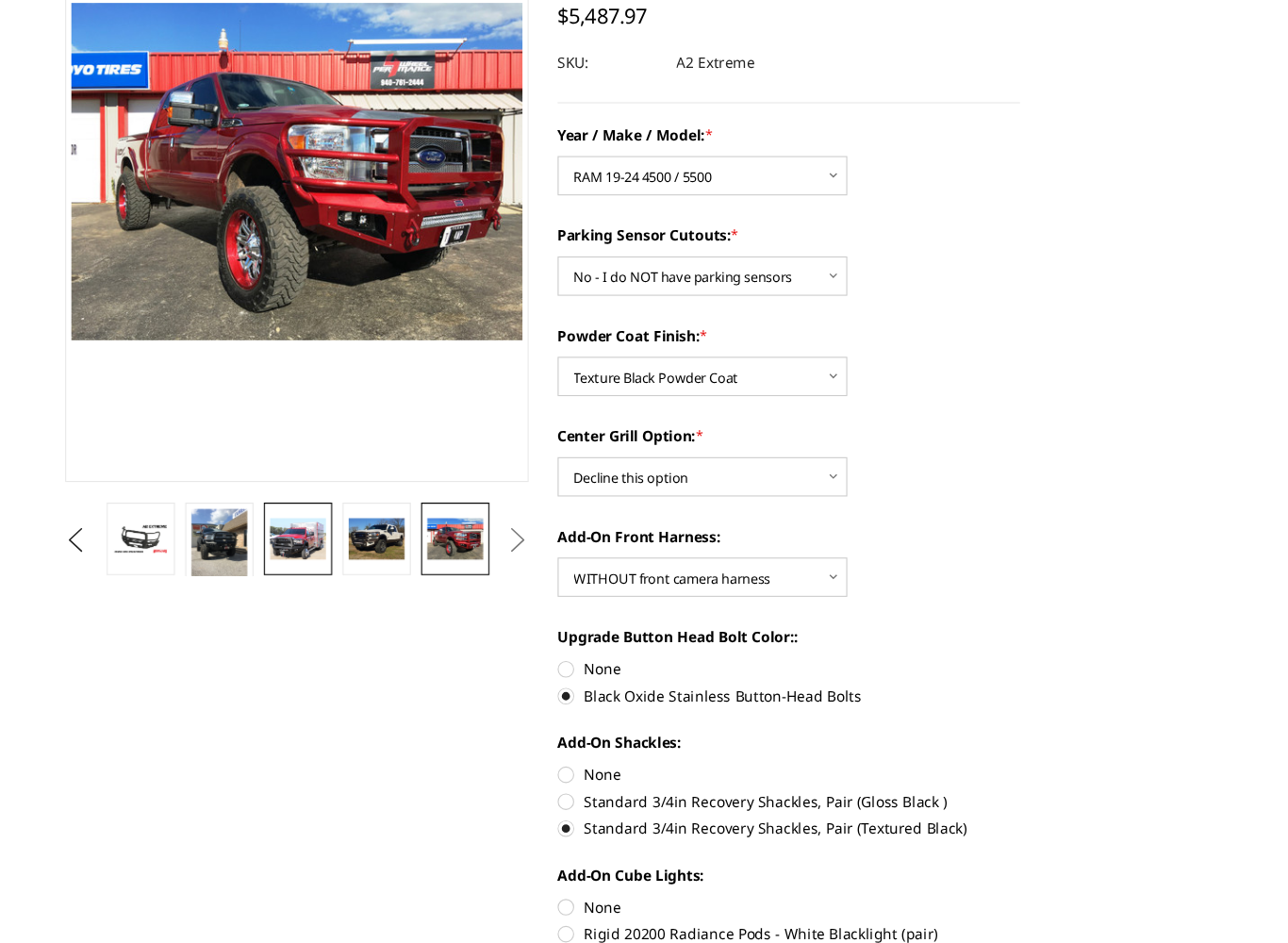 click at bounding box center [272, 575] 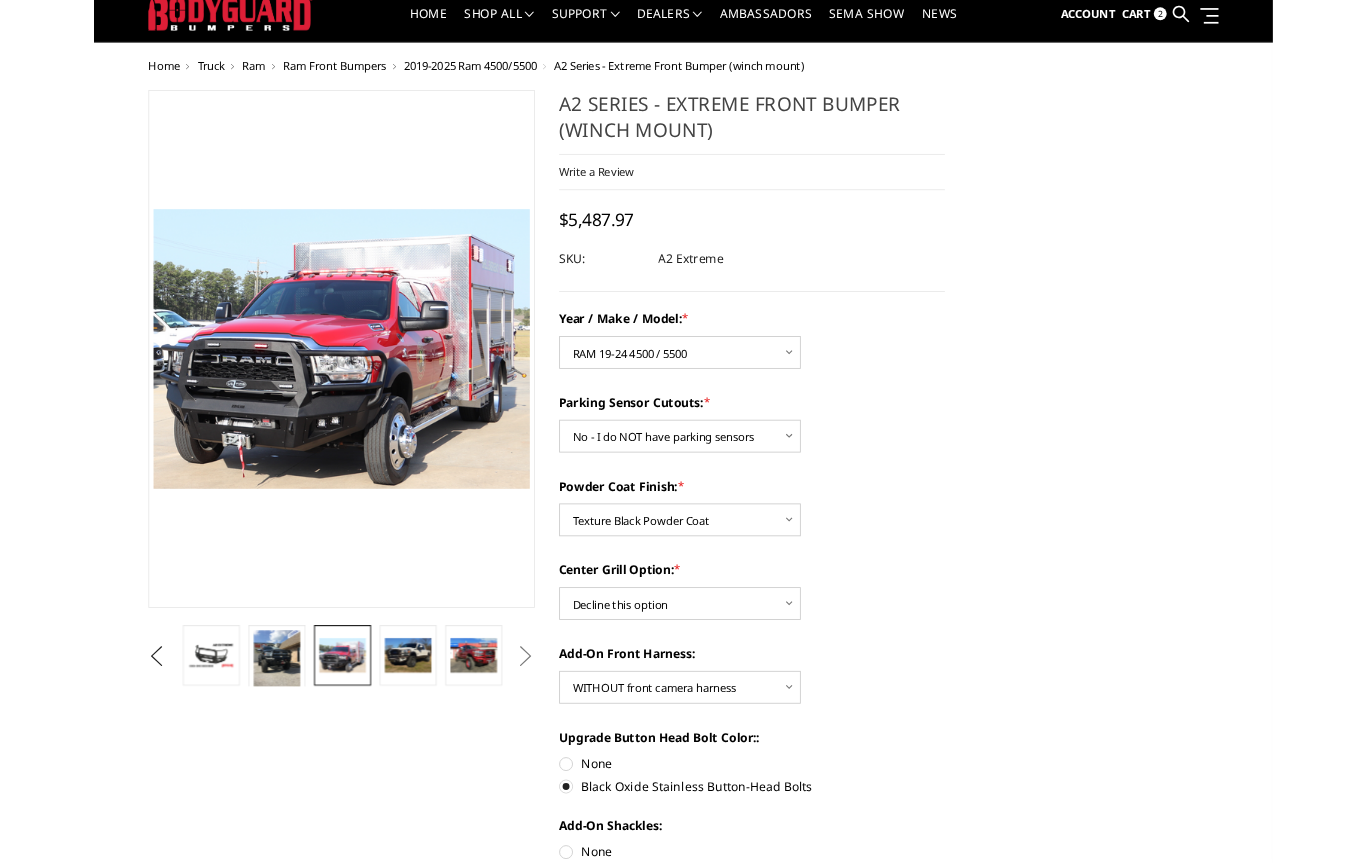 scroll, scrollTop: 0, scrollLeft: 0, axis: both 